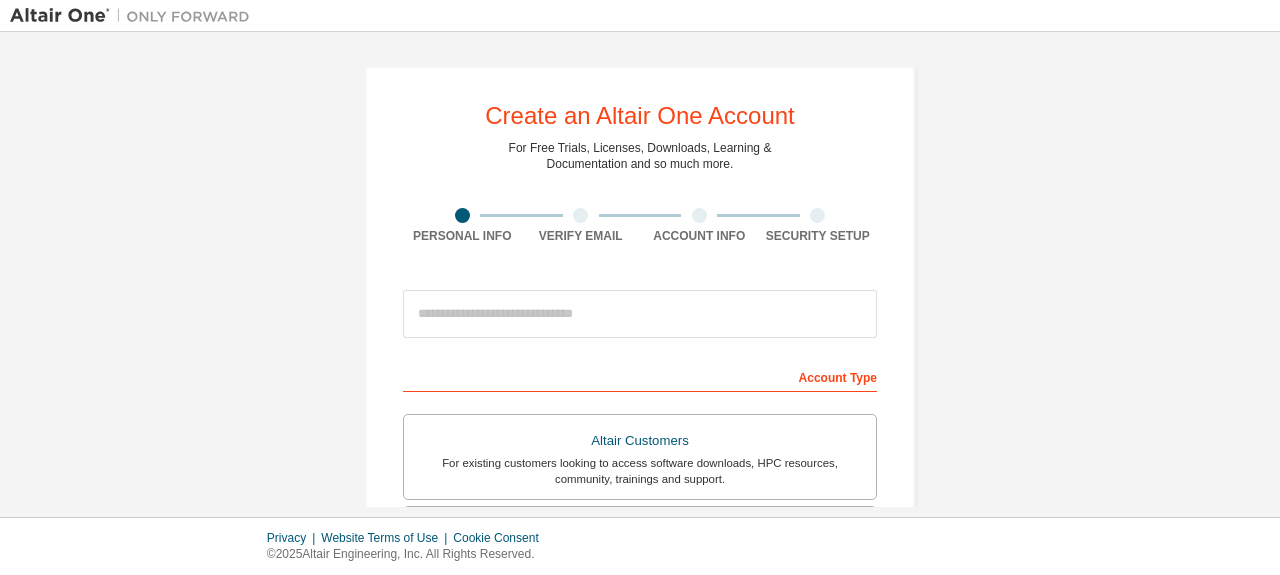 scroll, scrollTop: 0, scrollLeft: 0, axis: both 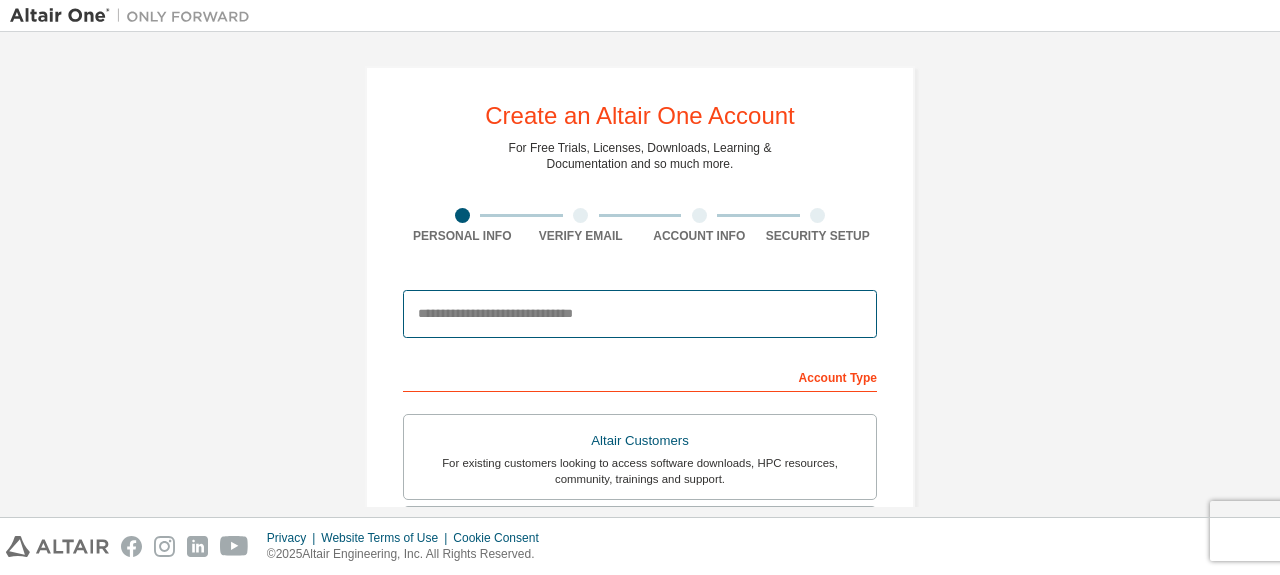 click at bounding box center (640, 314) 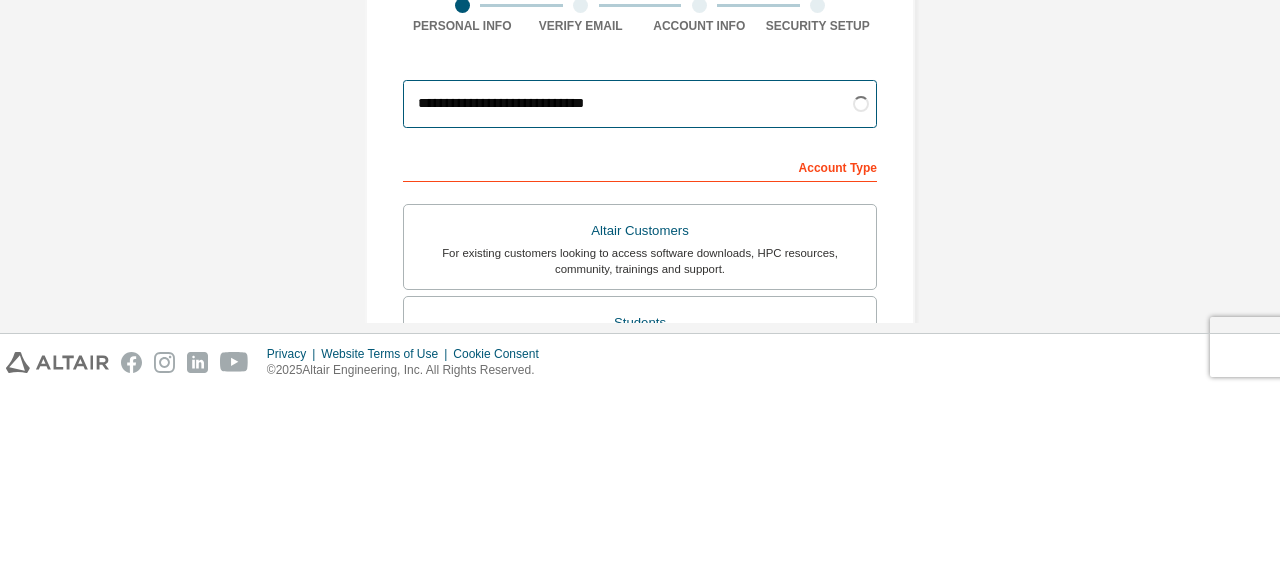 scroll, scrollTop: 35, scrollLeft: 0, axis: vertical 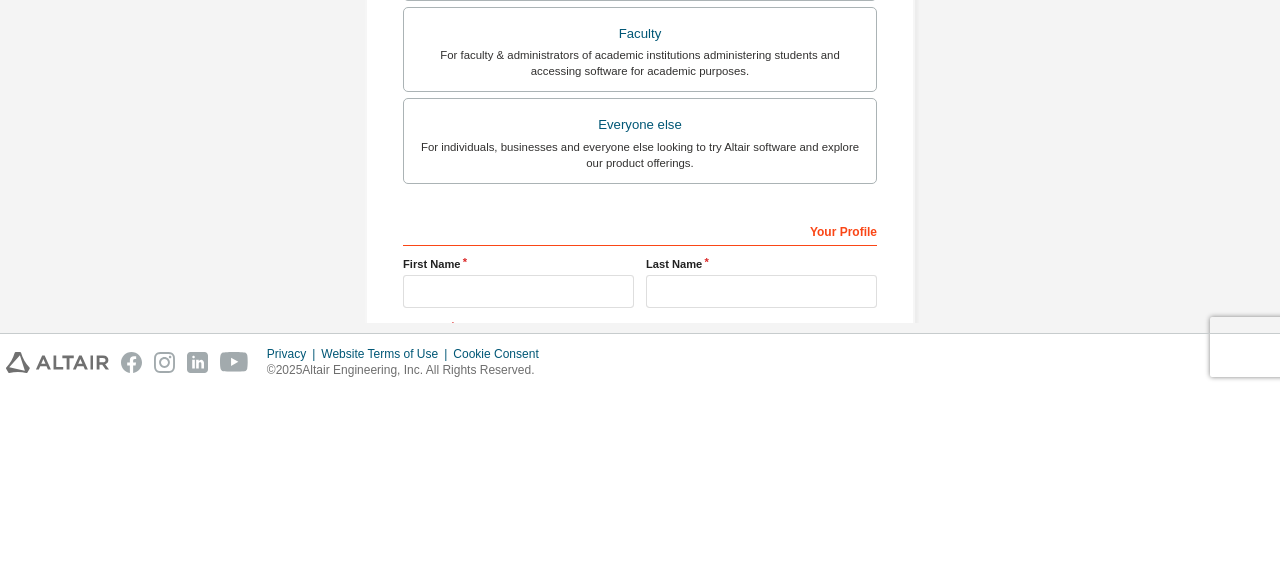 type on "**********" 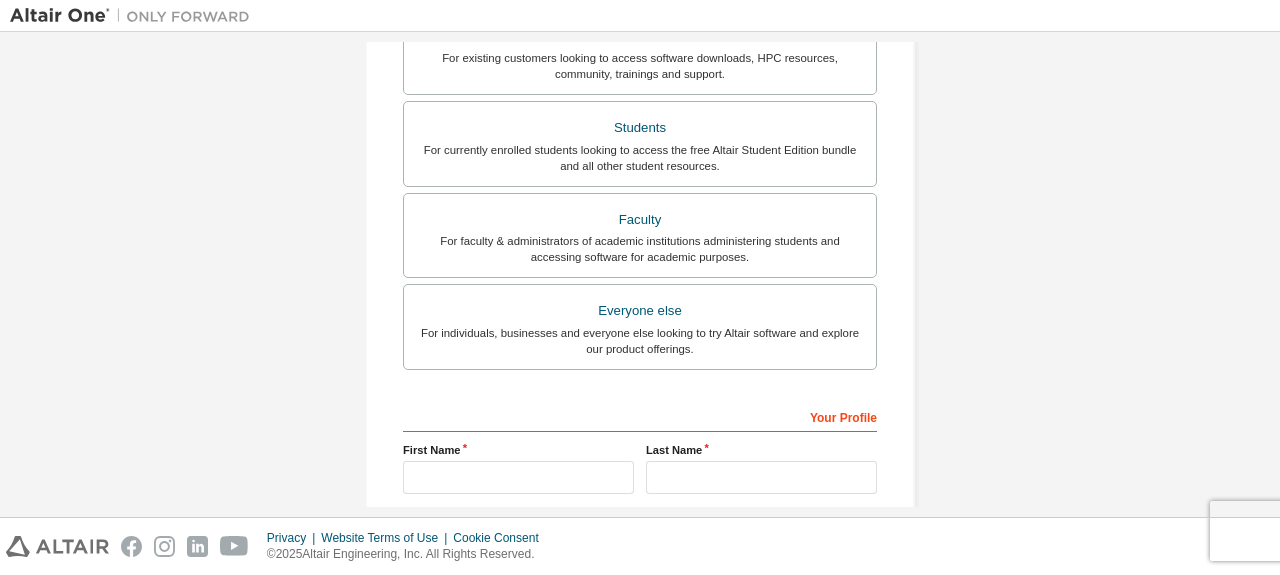 click on "For currently enrolled students looking to access the free Altair Student Edition bundle and all other student resources." at bounding box center [640, 158] 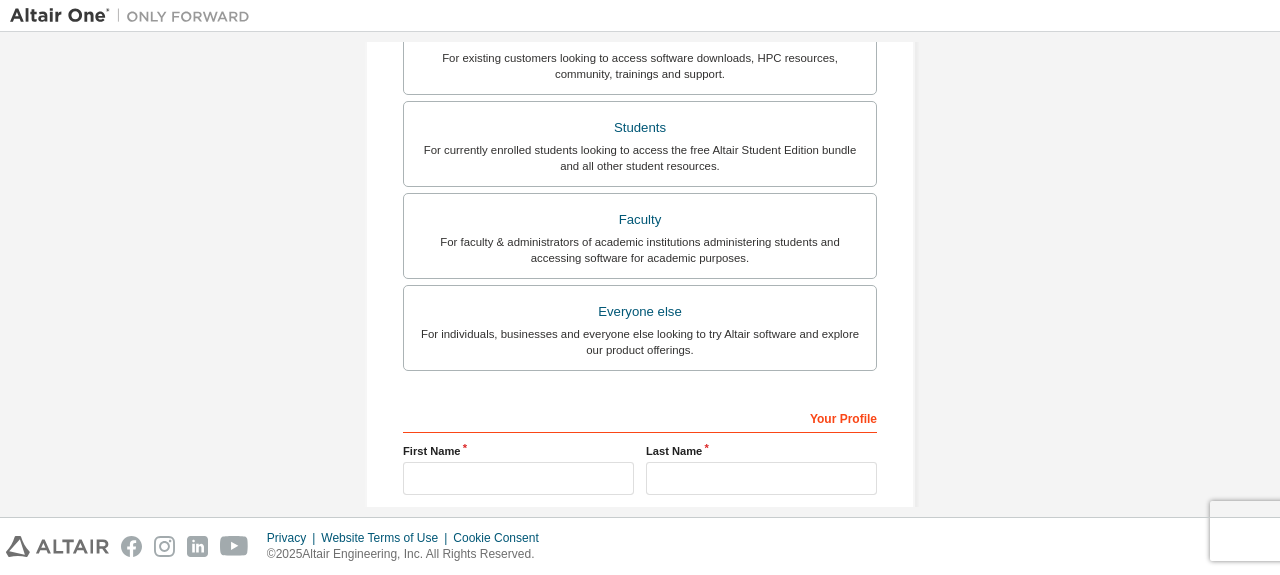 scroll, scrollTop: 588, scrollLeft: 0, axis: vertical 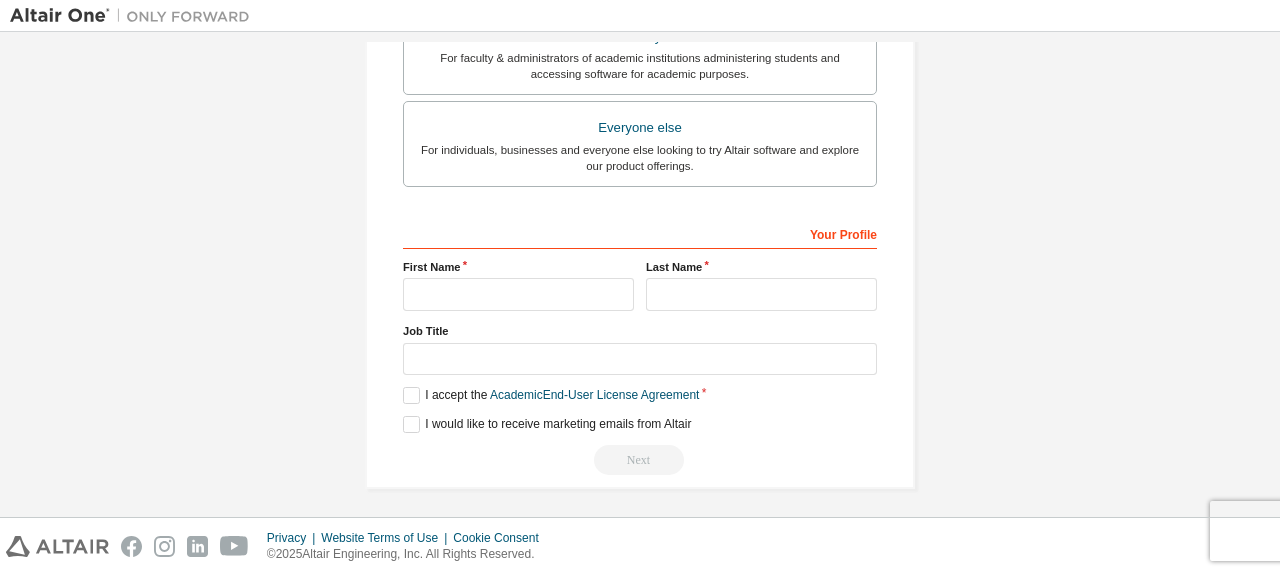 click on "Job Title" at bounding box center (640, 331) 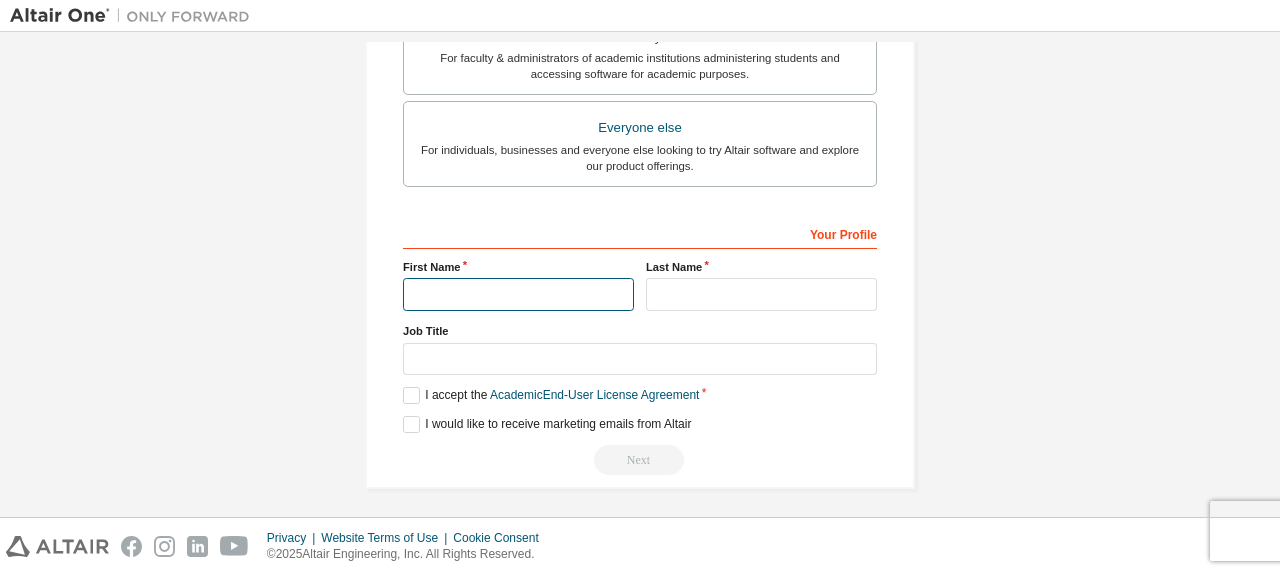 click at bounding box center (518, 294) 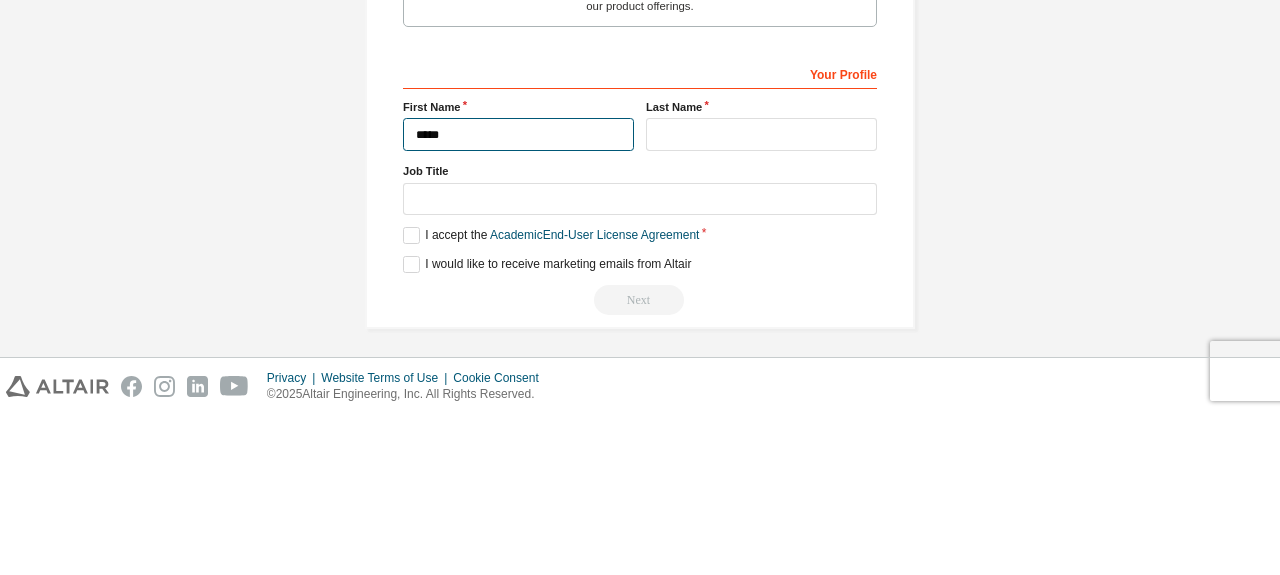 type on "*****" 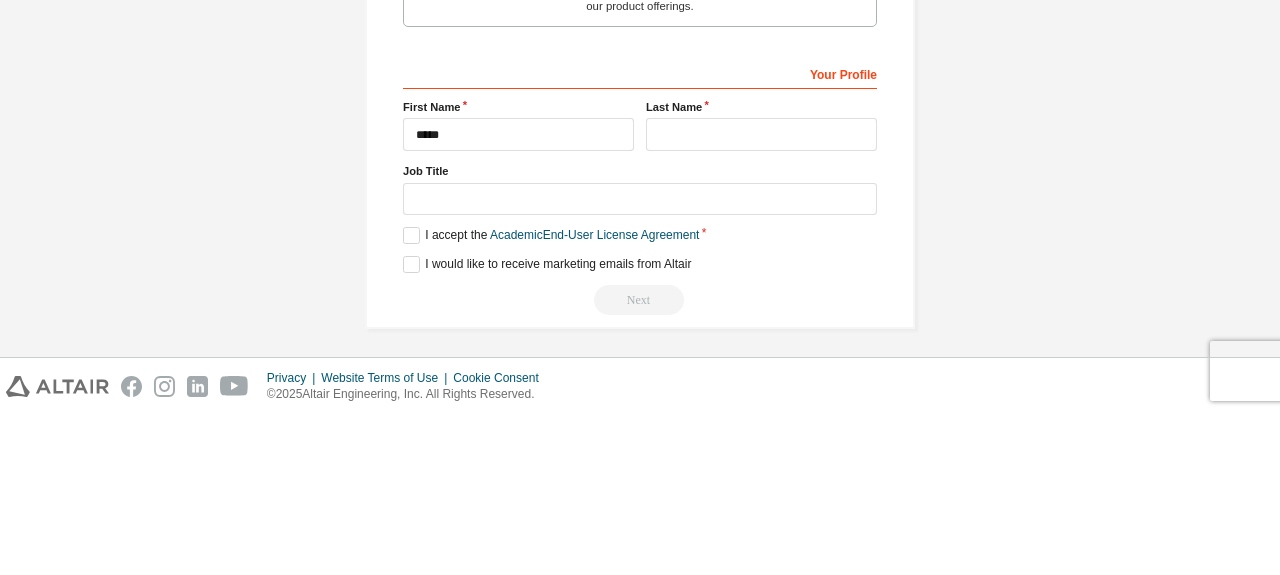 click on "Job Title" at bounding box center (640, 331) 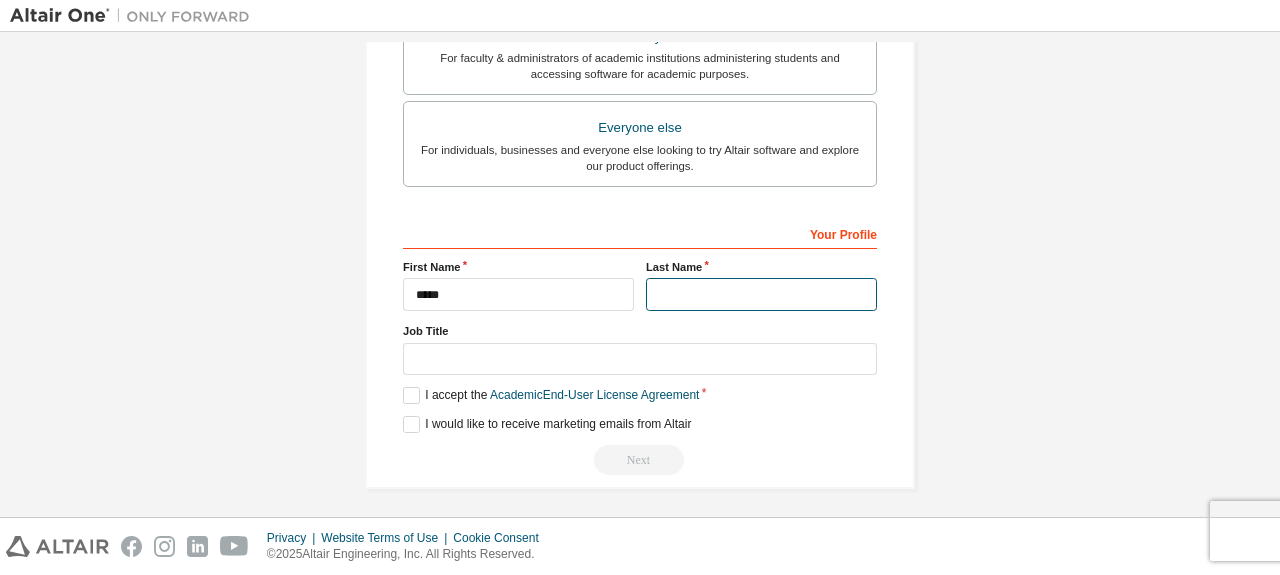 click at bounding box center [761, 294] 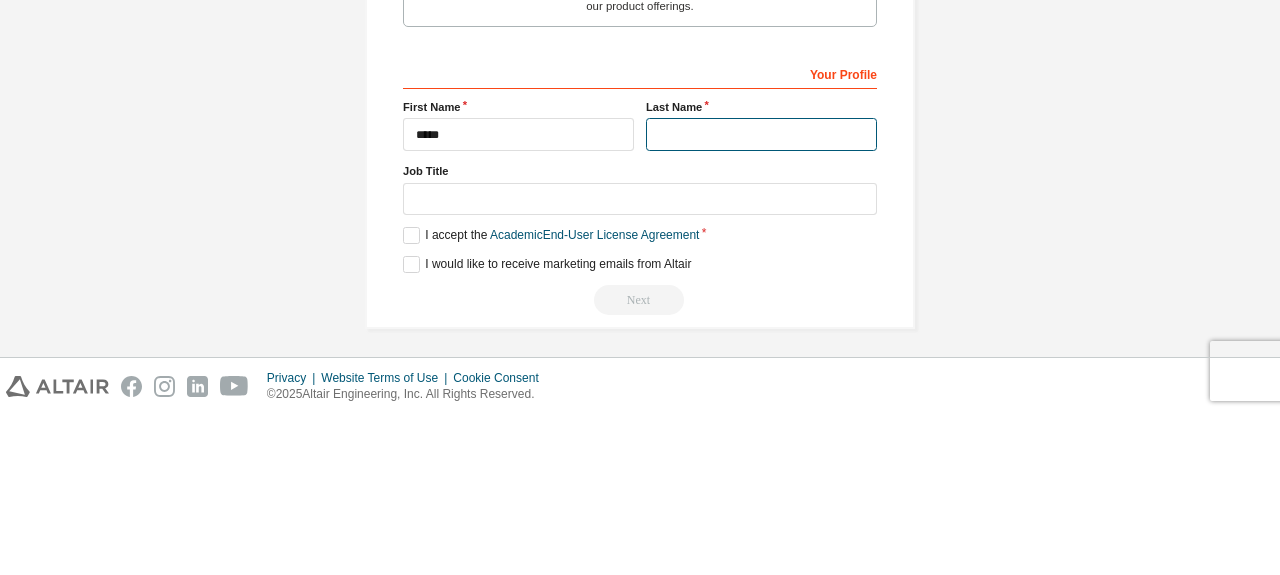 type on "*" 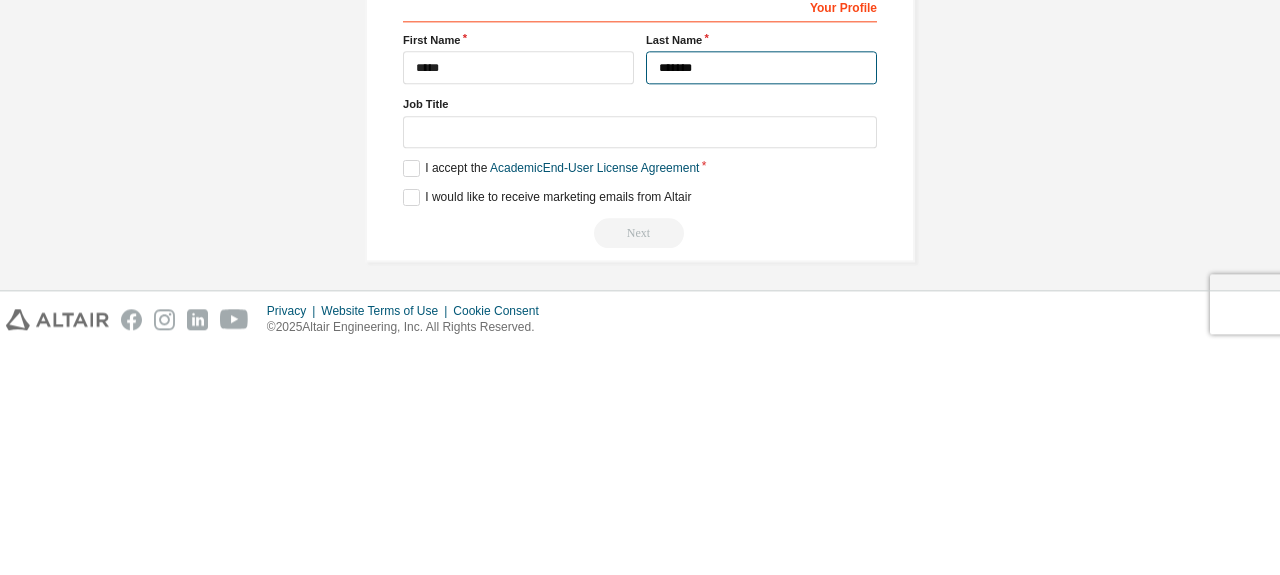 type on "*******" 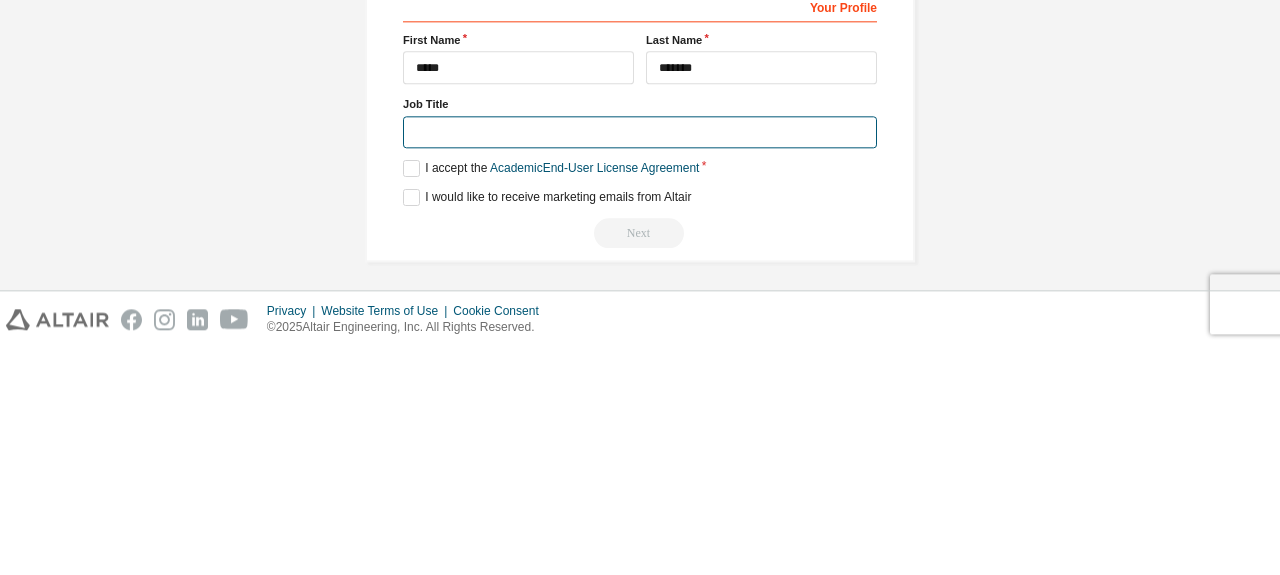 click at bounding box center (640, 359) 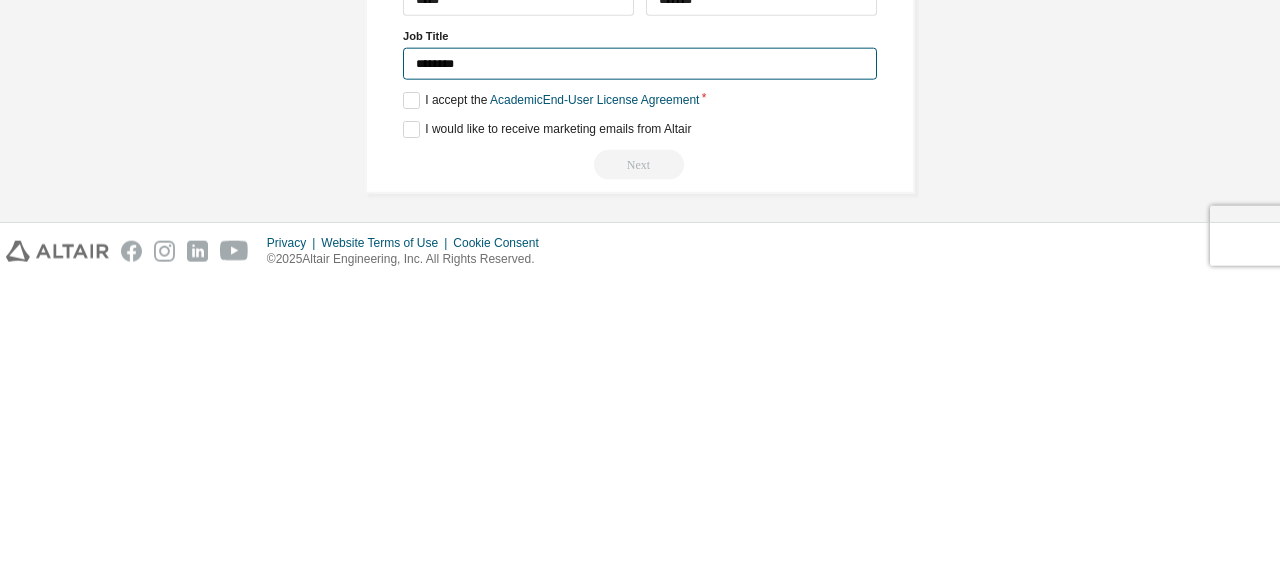 type on "*******" 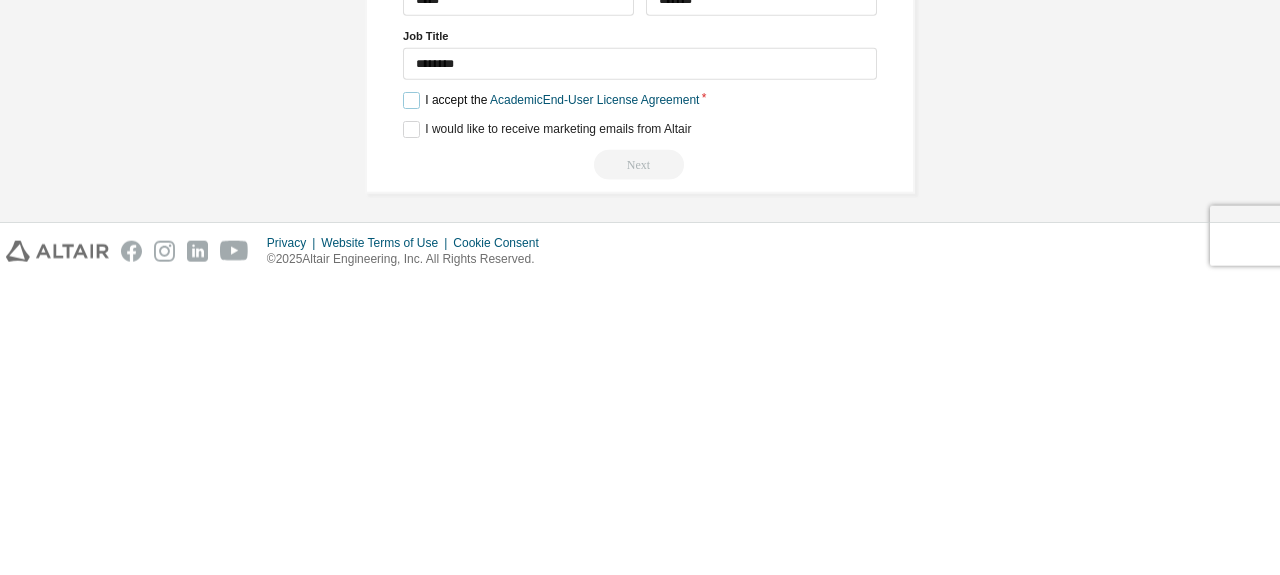 click on "I accept the   Academic   End-User License Agreement" at bounding box center (551, 395) 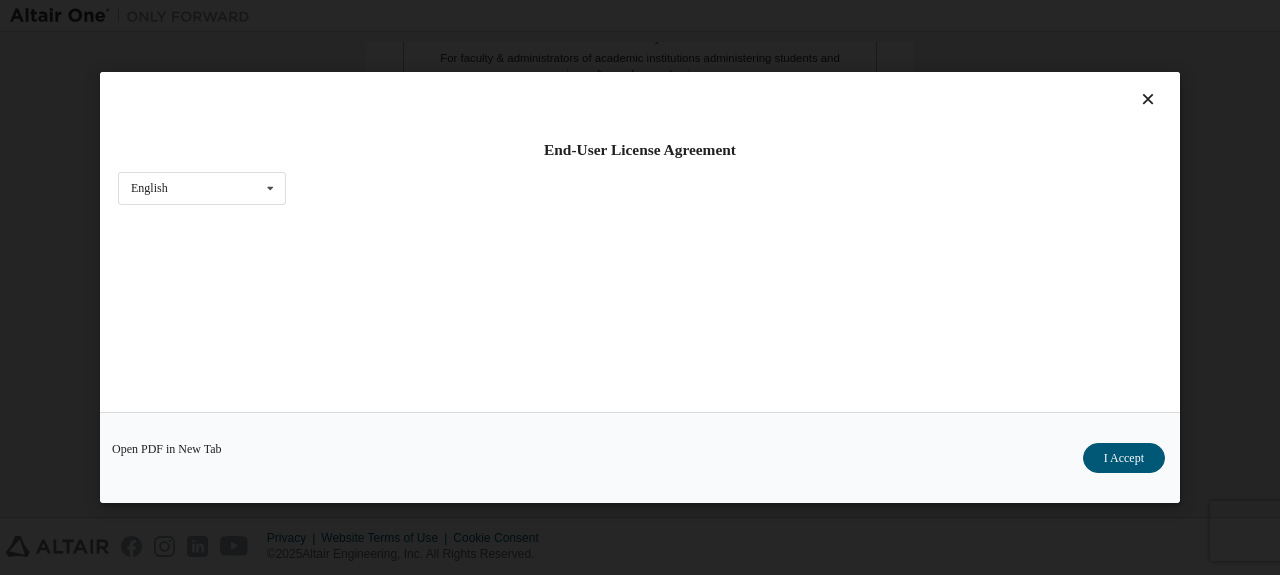 click on "End-User License Agreement English English" at bounding box center [640, 242] 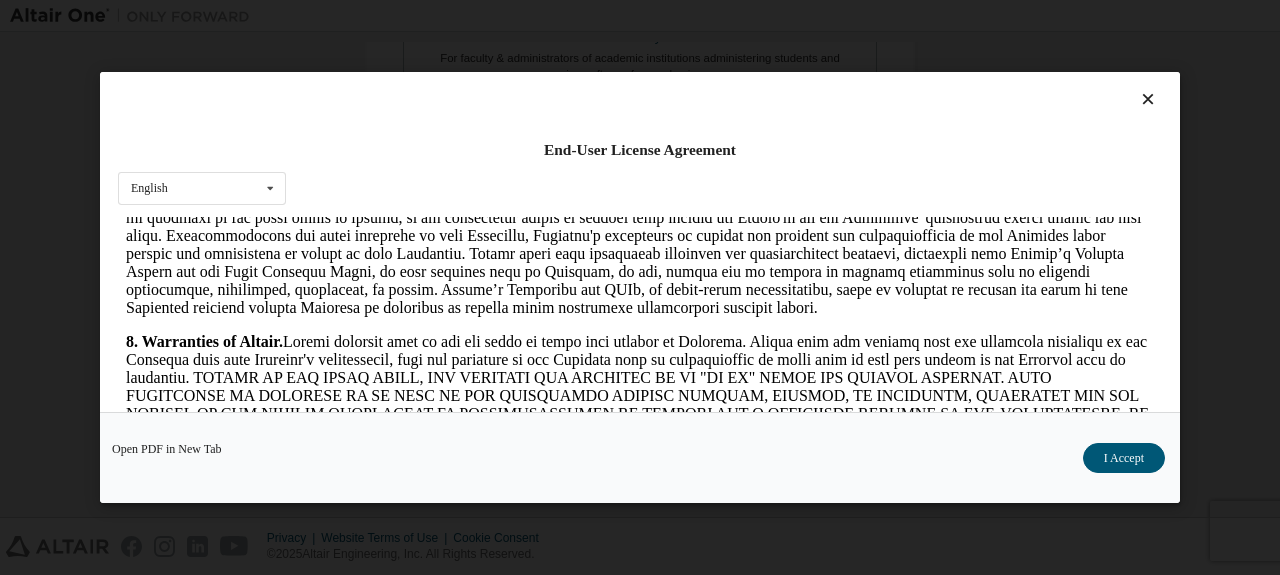 scroll, scrollTop: 2187, scrollLeft: 0, axis: vertical 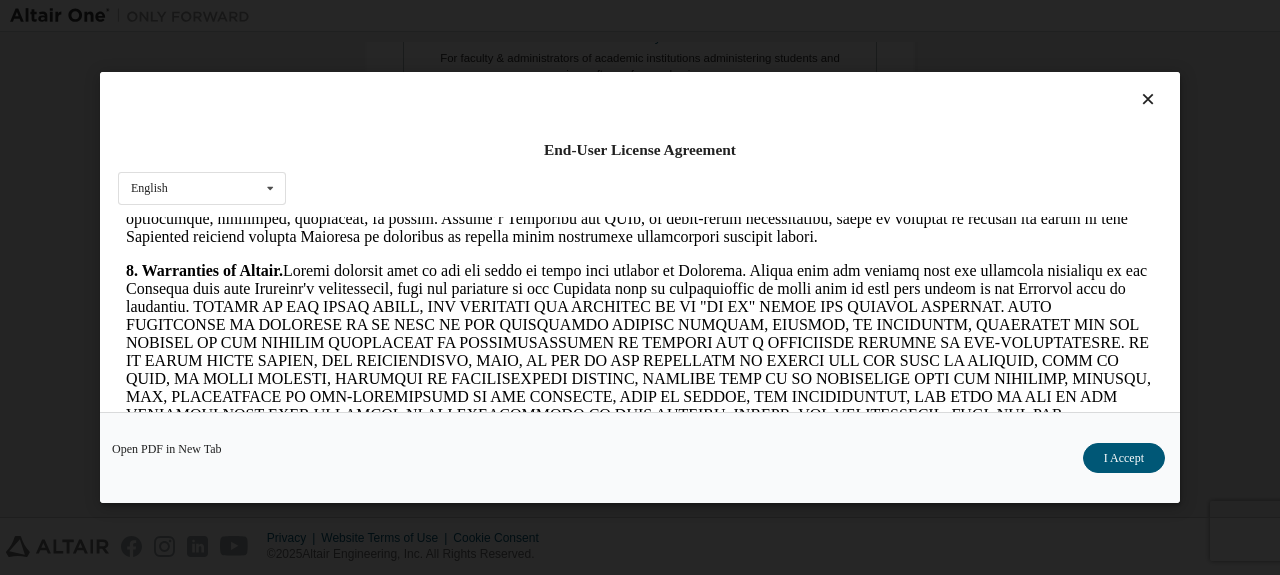 click on "I Accept" at bounding box center (1124, 458) 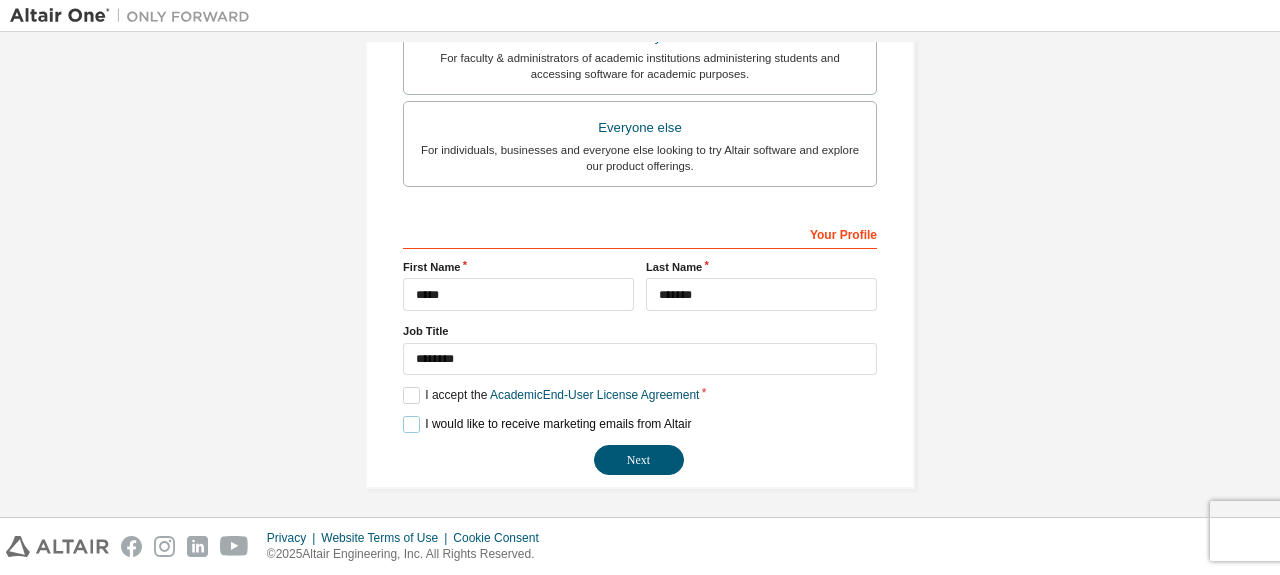 click on "I would like to receive marketing emails from Altair" at bounding box center (547, 424) 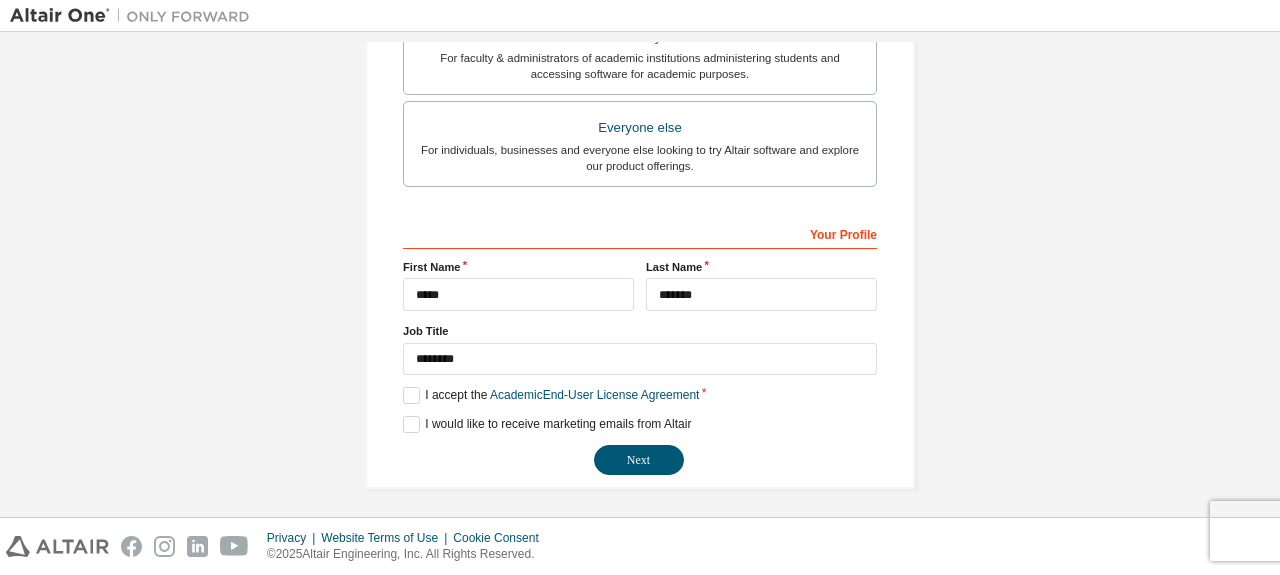 click on "Next" at bounding box center [639, 460] 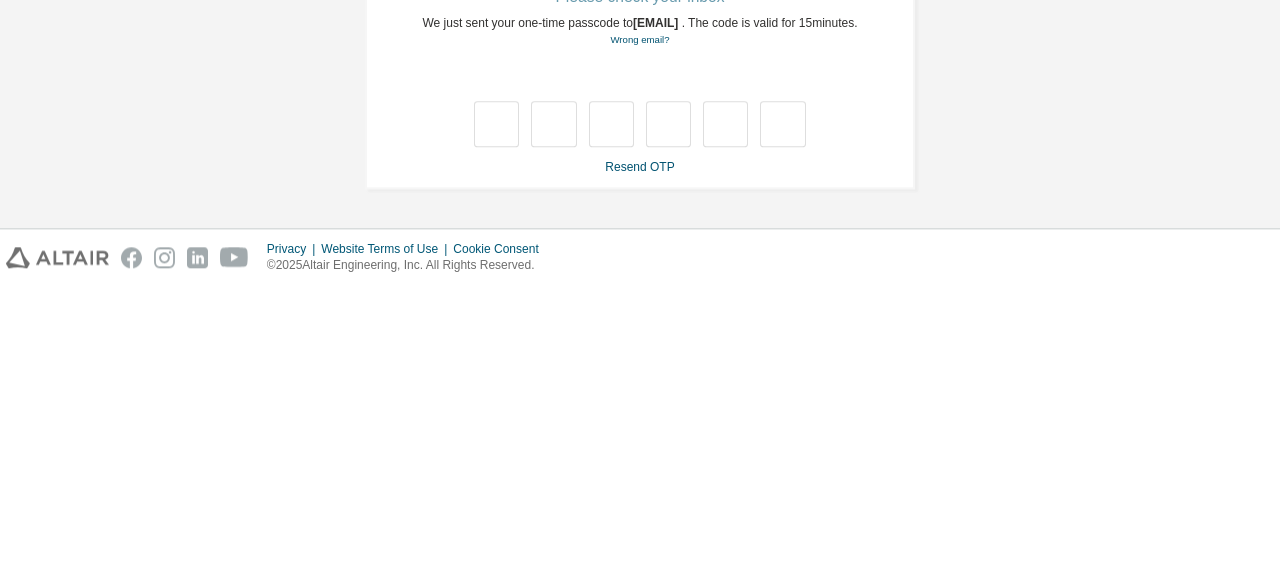 scroll, scrollTop: 0, scrollLeft: 0, axis: both 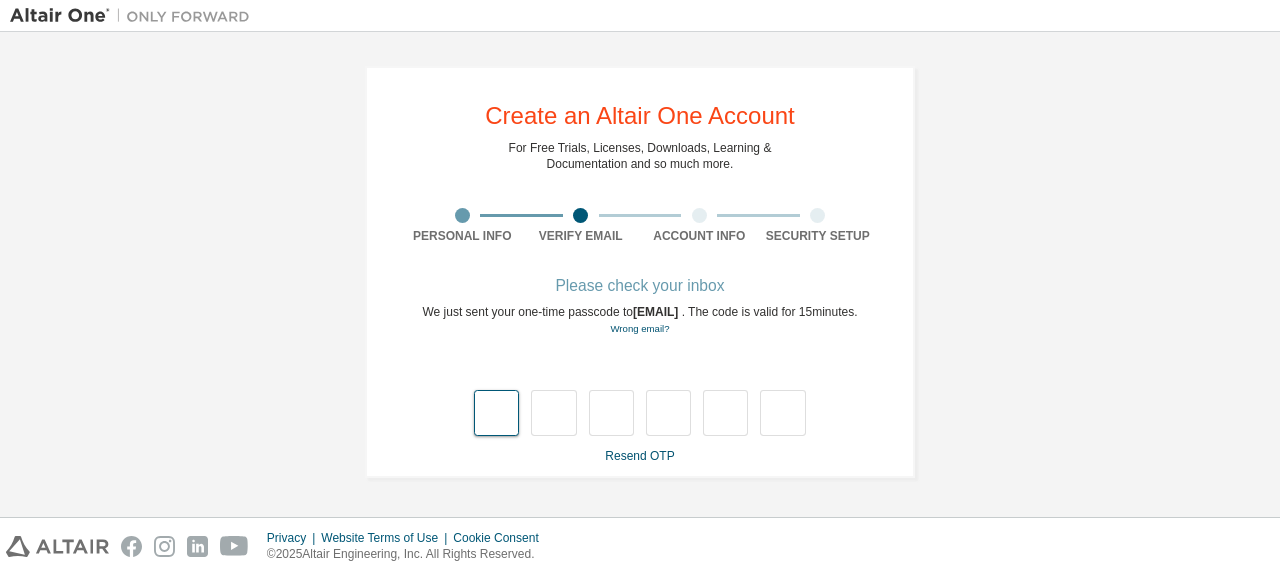 click at bounding box center [496, 413] 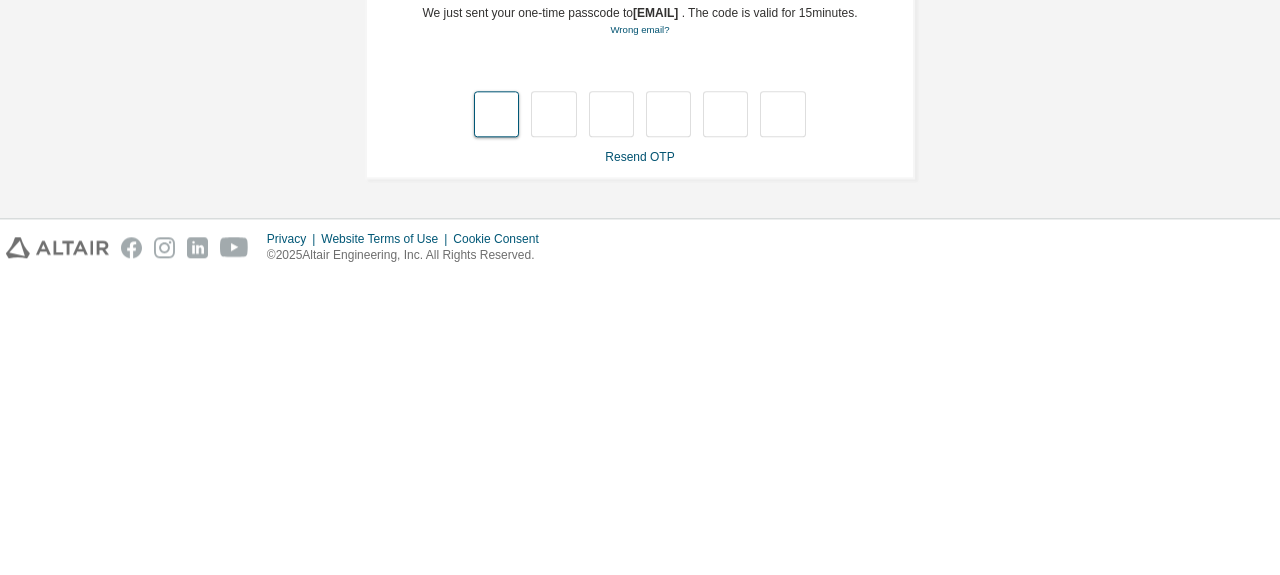 type on "*" 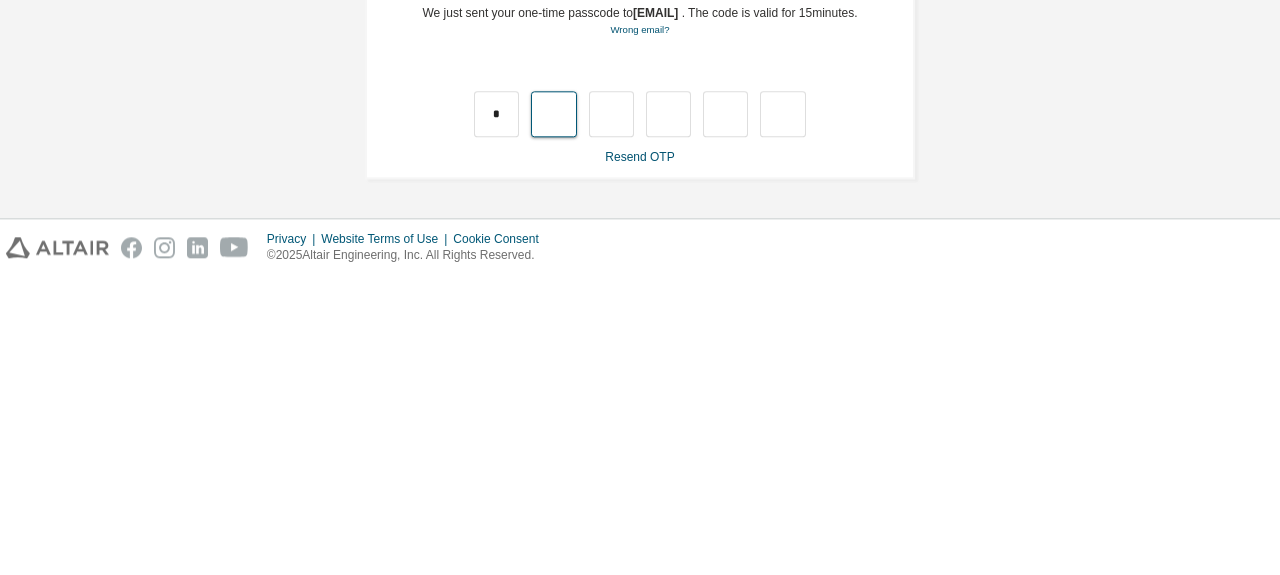 type on "*" 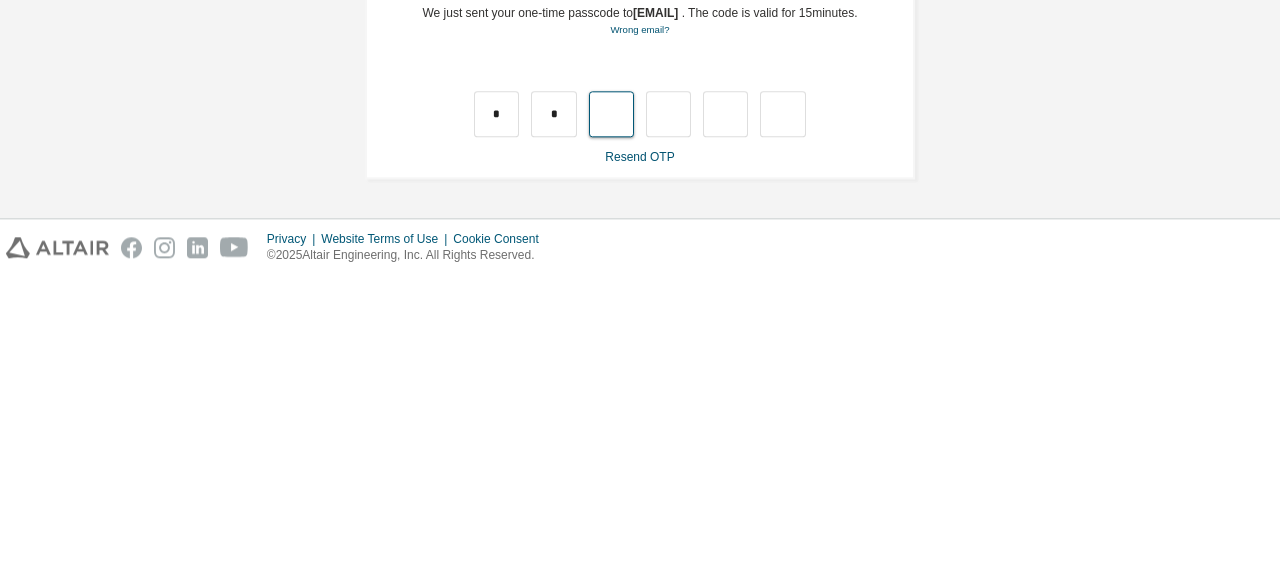 type on "*" 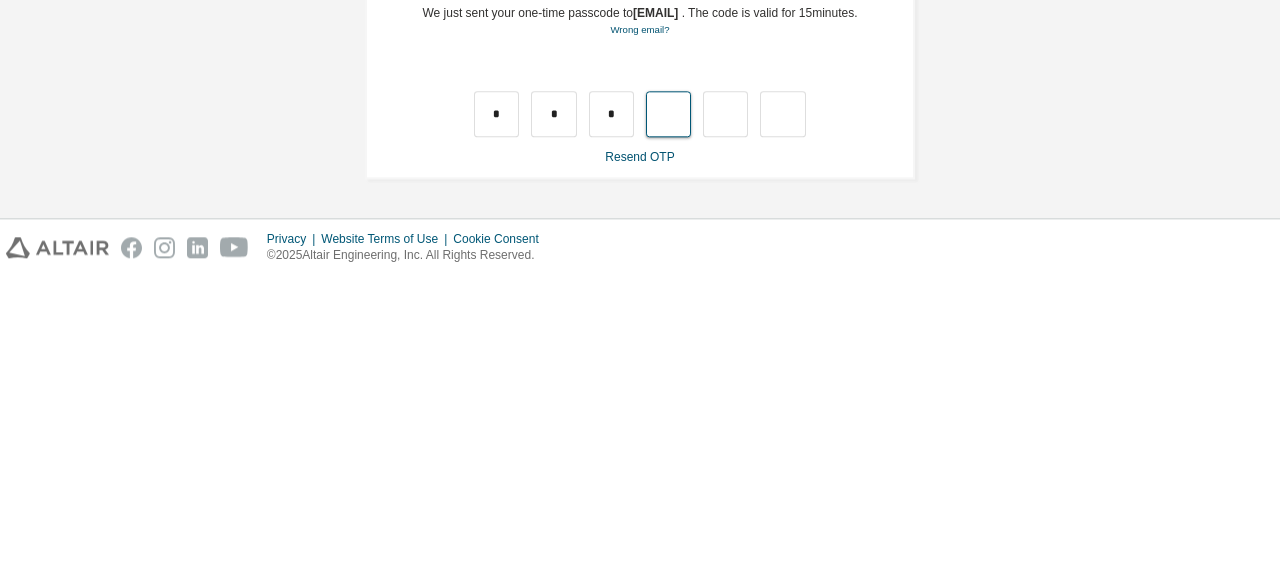 type on "*" 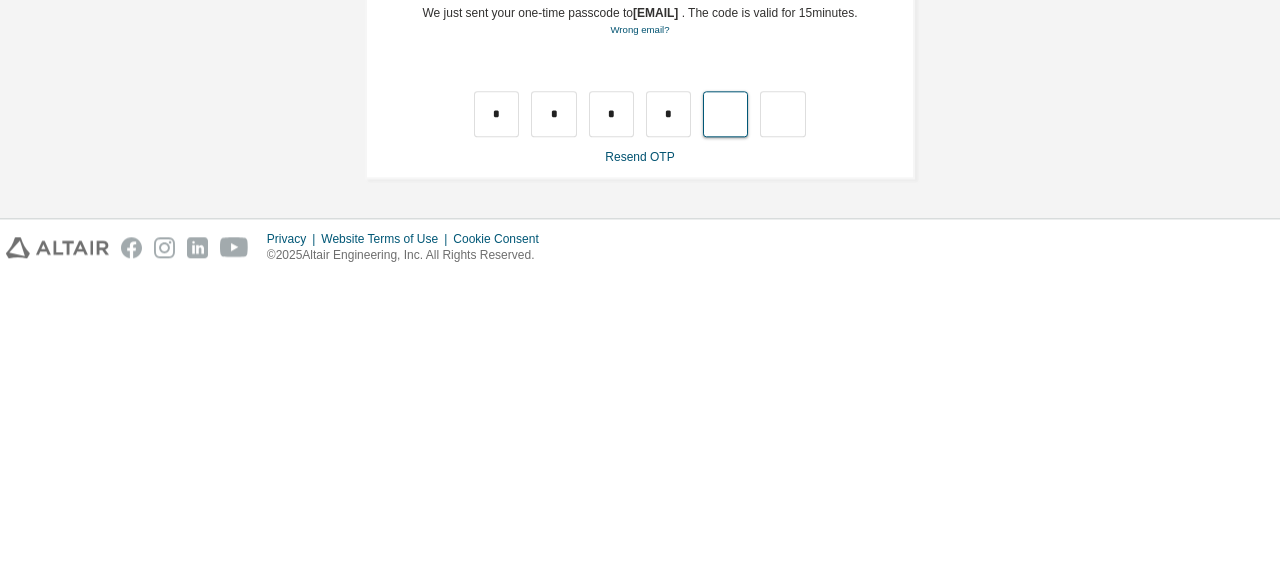 type on "*" 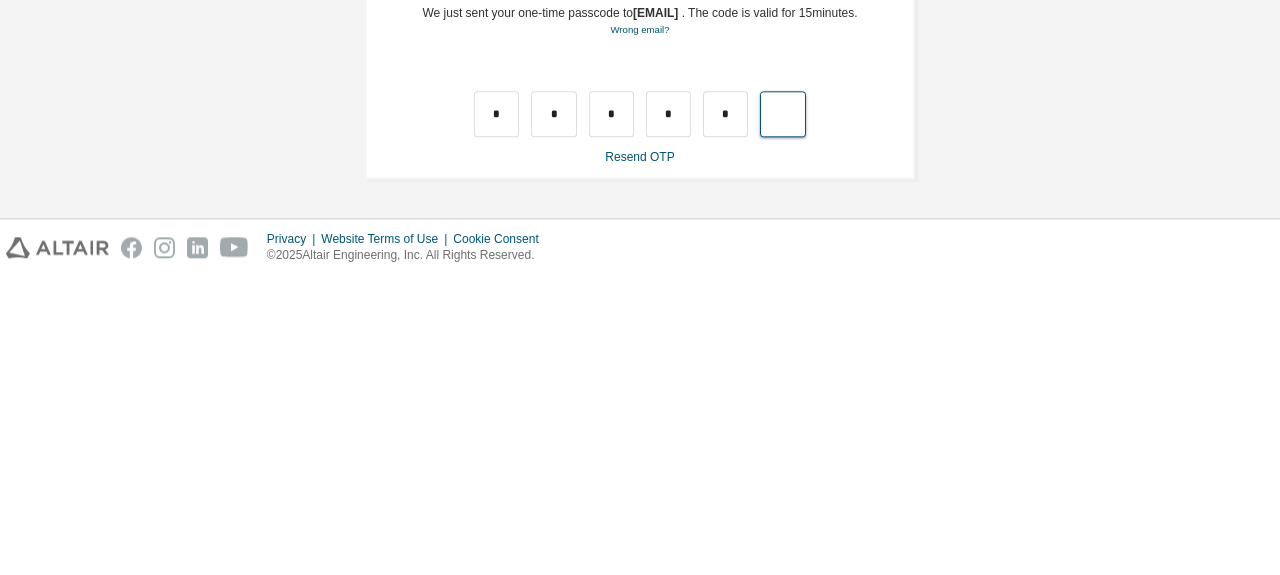 type on "*" 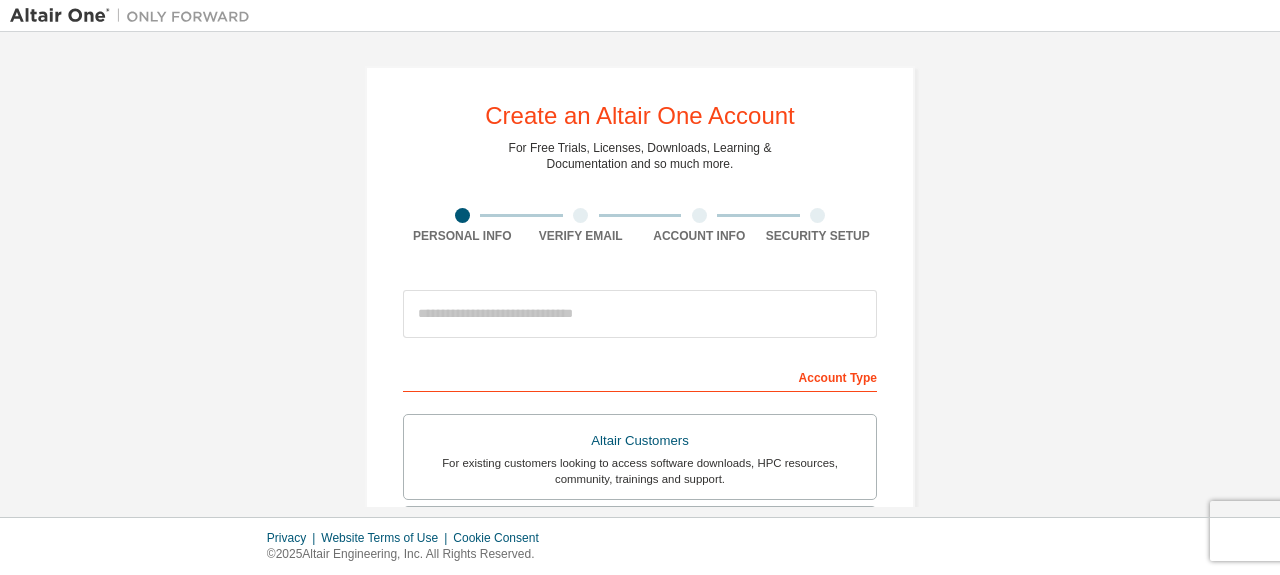 scroll, scrollTop: 0, scrollLeft: 0, axis: both 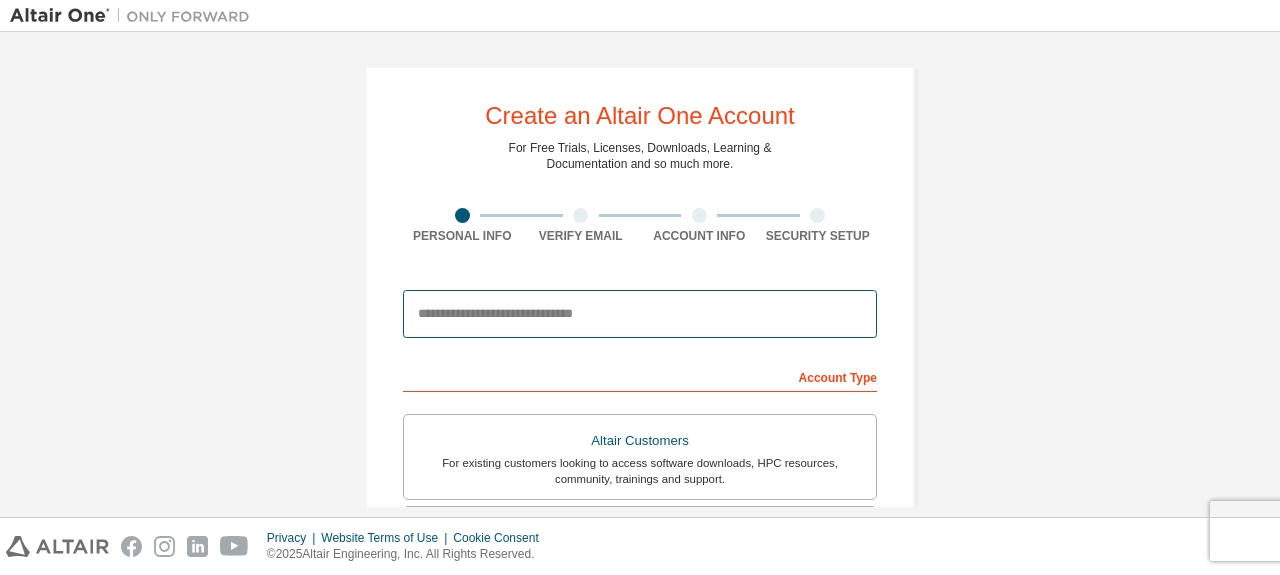 click at bounding box center [640, 314] 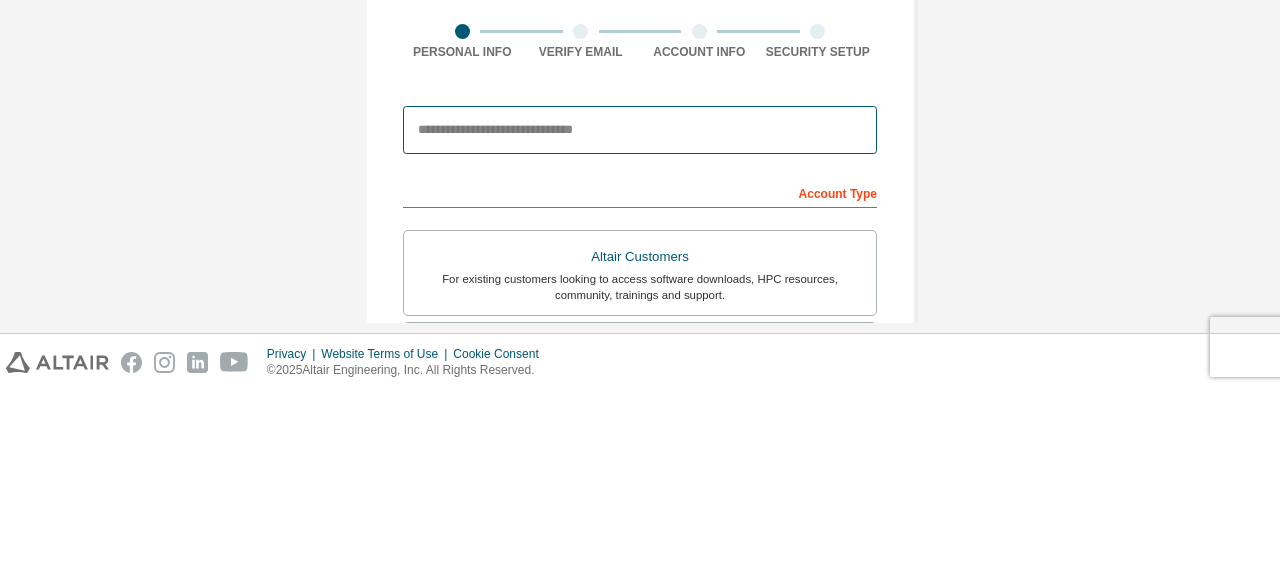 click at bounding box center [640, 314] 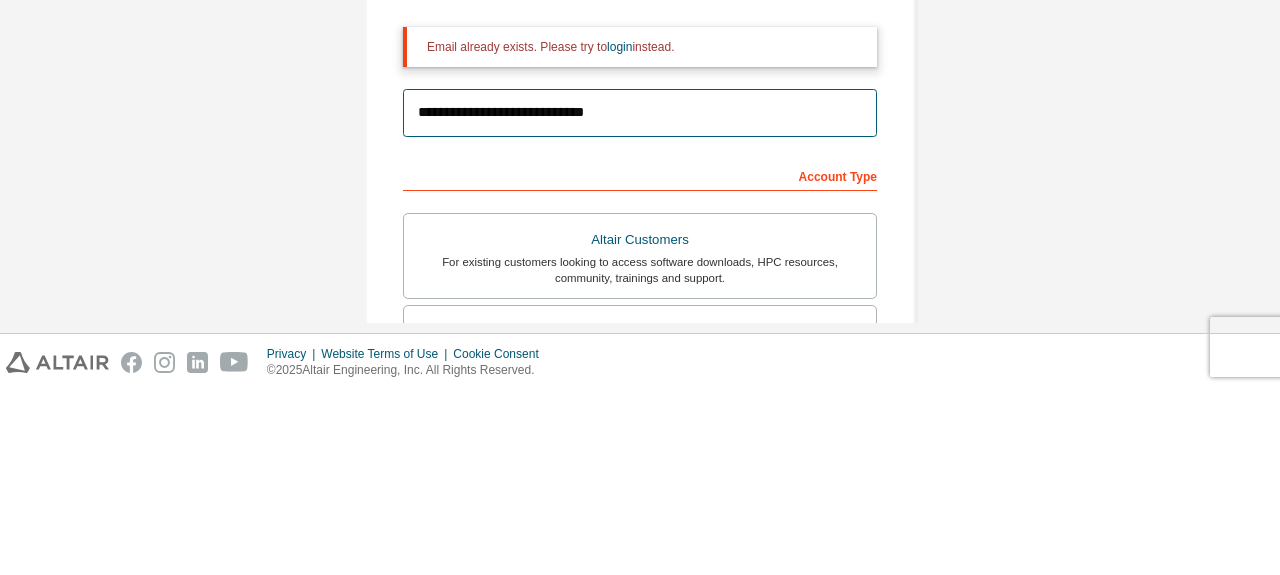 scroll, scrollTop: 83, scrollLeft: 0, axis: vertical 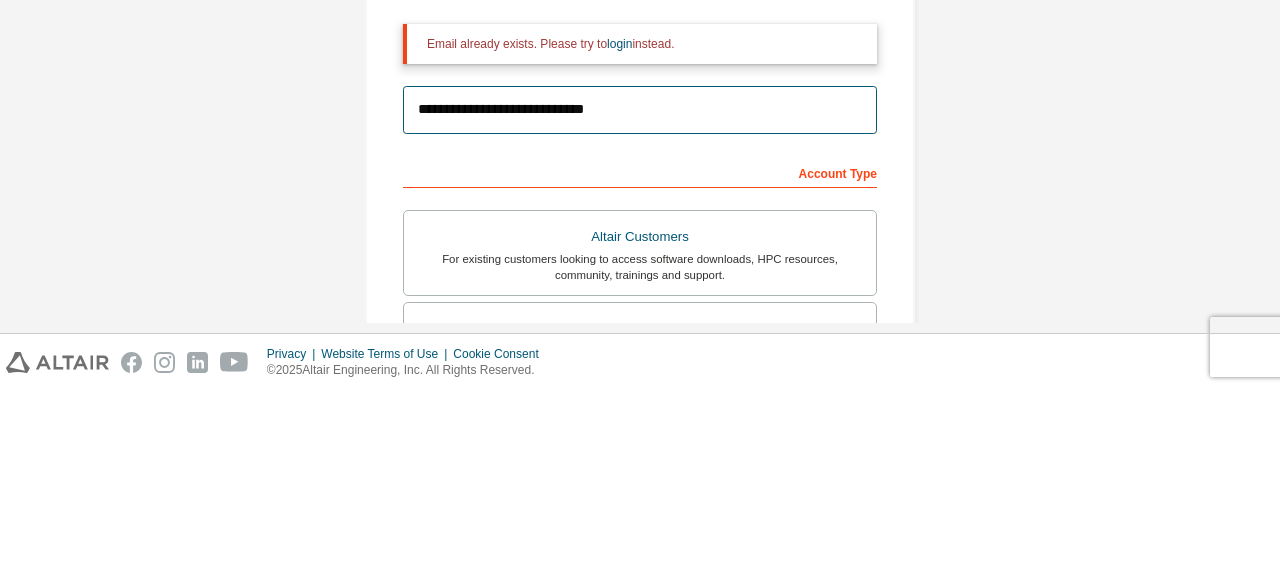 click on "**********" at bounding box center (640, 294) 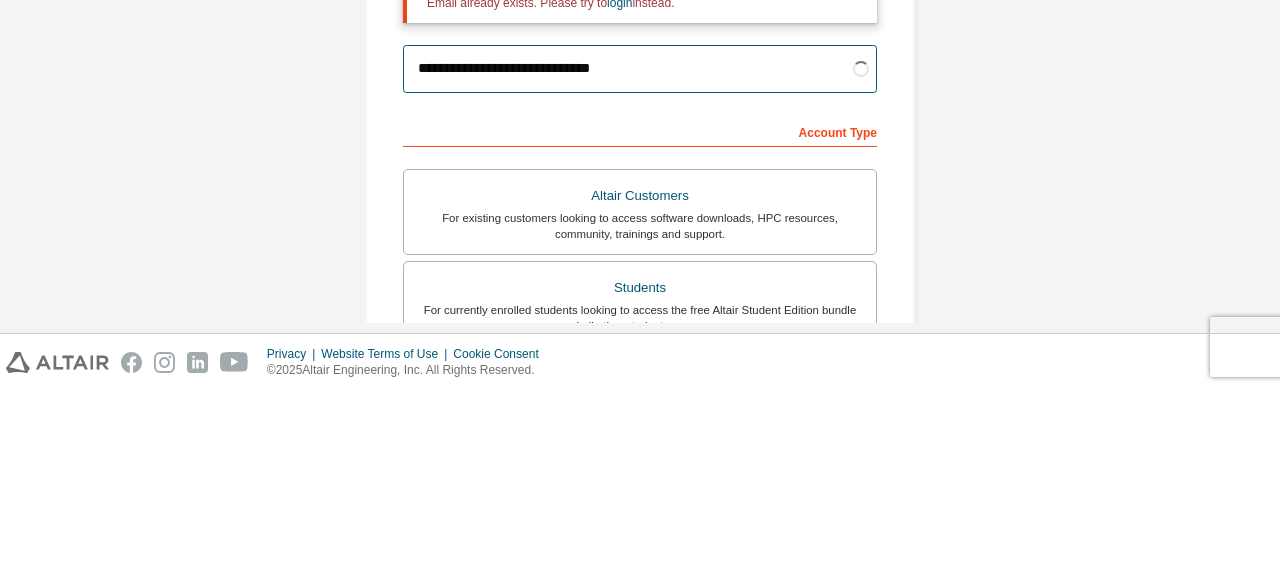 scroll, scrollTop: 126, scrollLeft: 0, axis: vertical 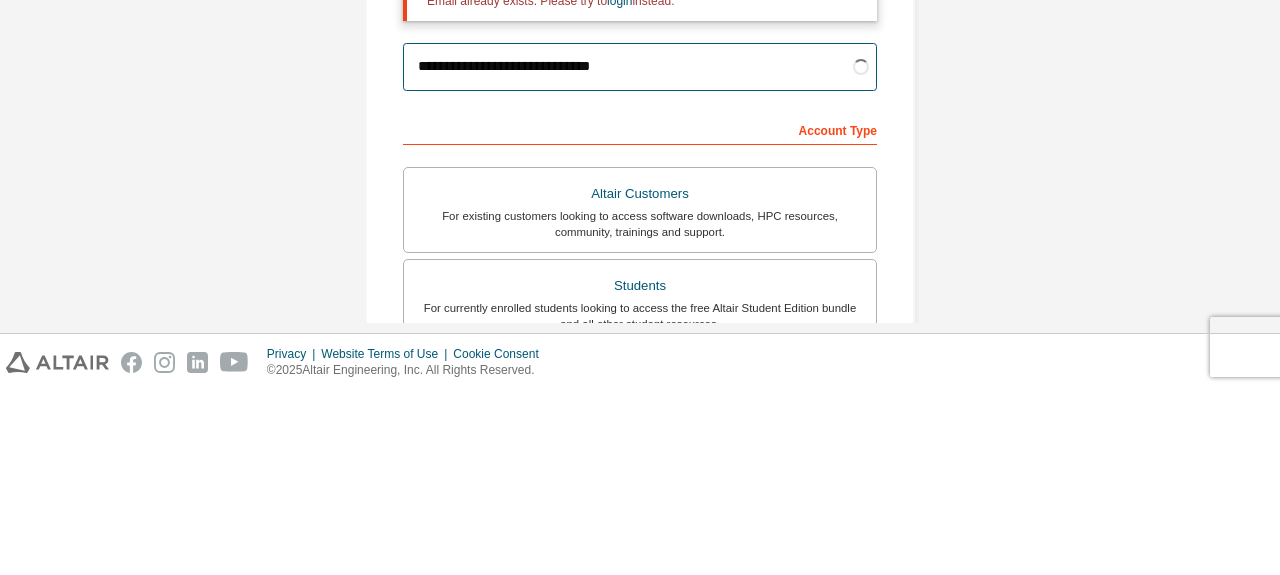 type on "**********" 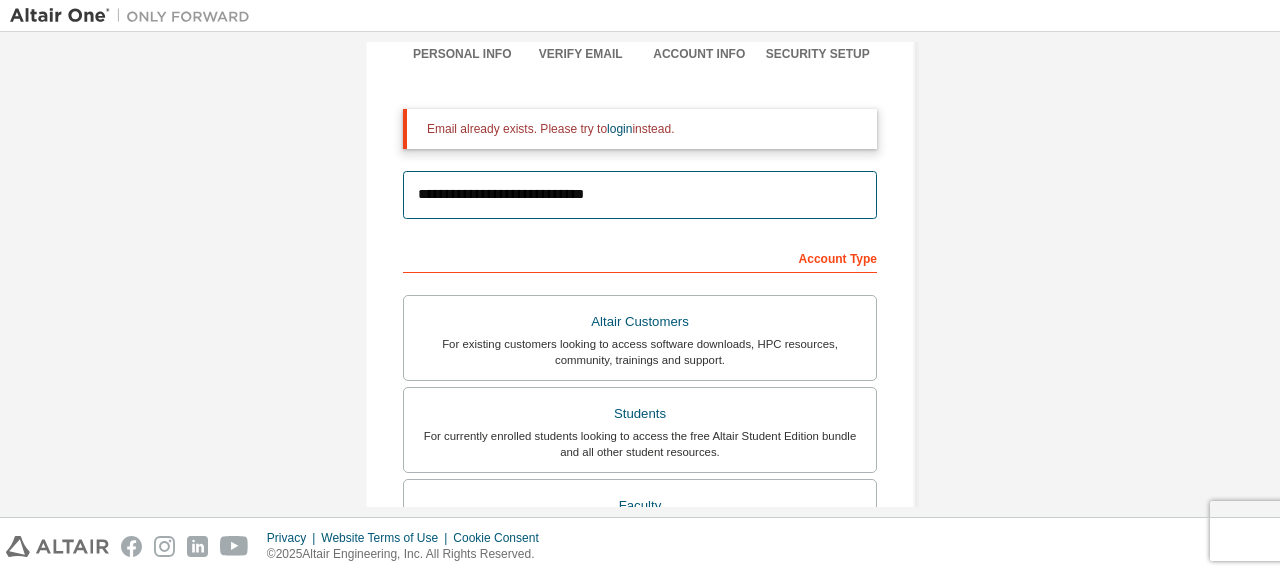 scroll, scrollTop: 188, scrollLeft: 0, axis: vertical 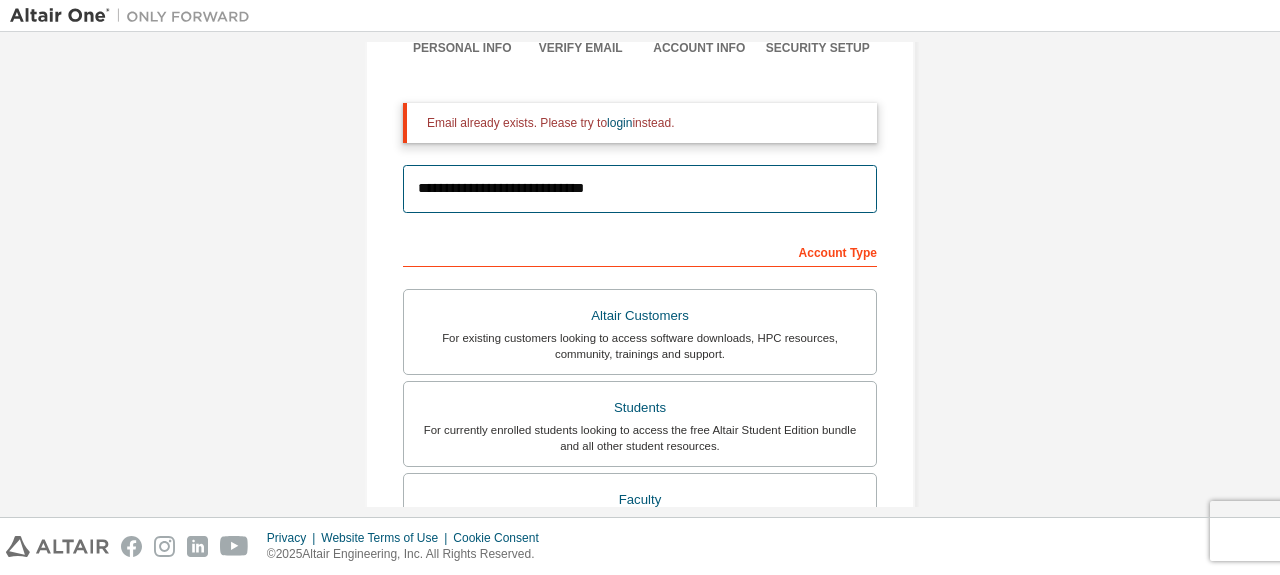 click on "**********" at bounding box center [640, 189] 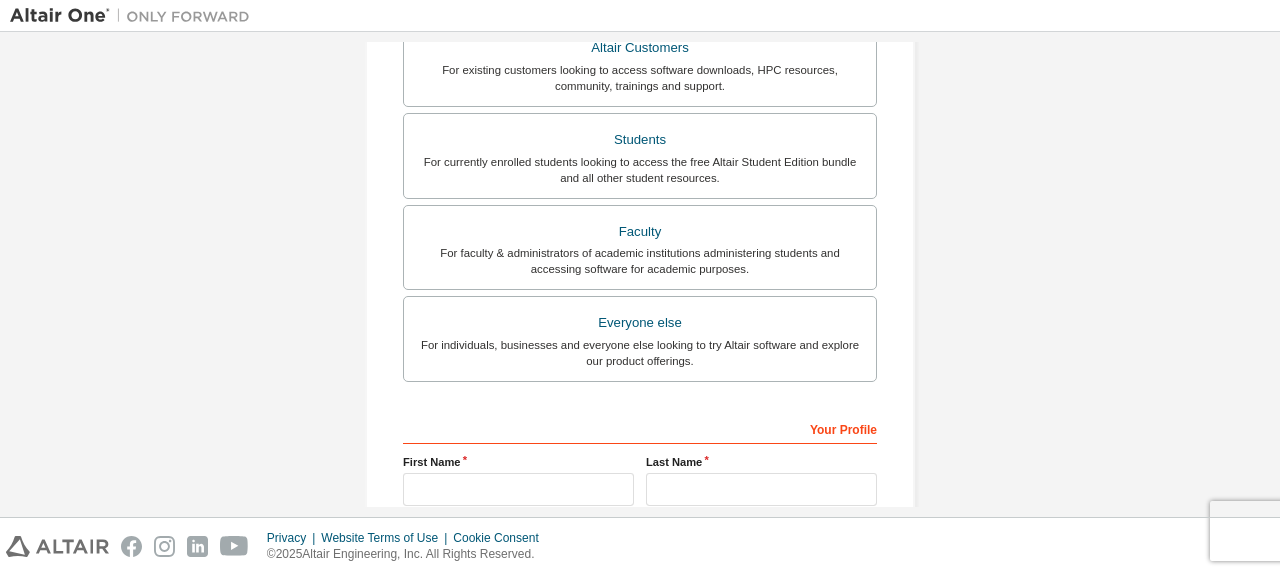 click on "Students" at bounding box center [640, 140] 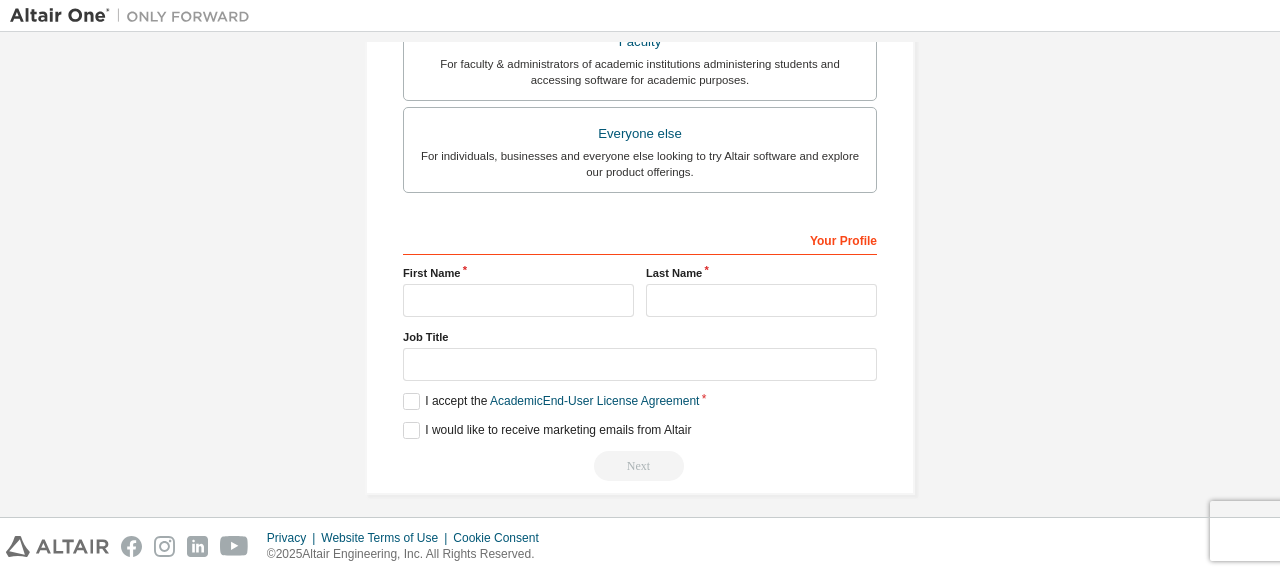 scroll, scrollTop: 640, scrollLeft: 0, axis: vertical 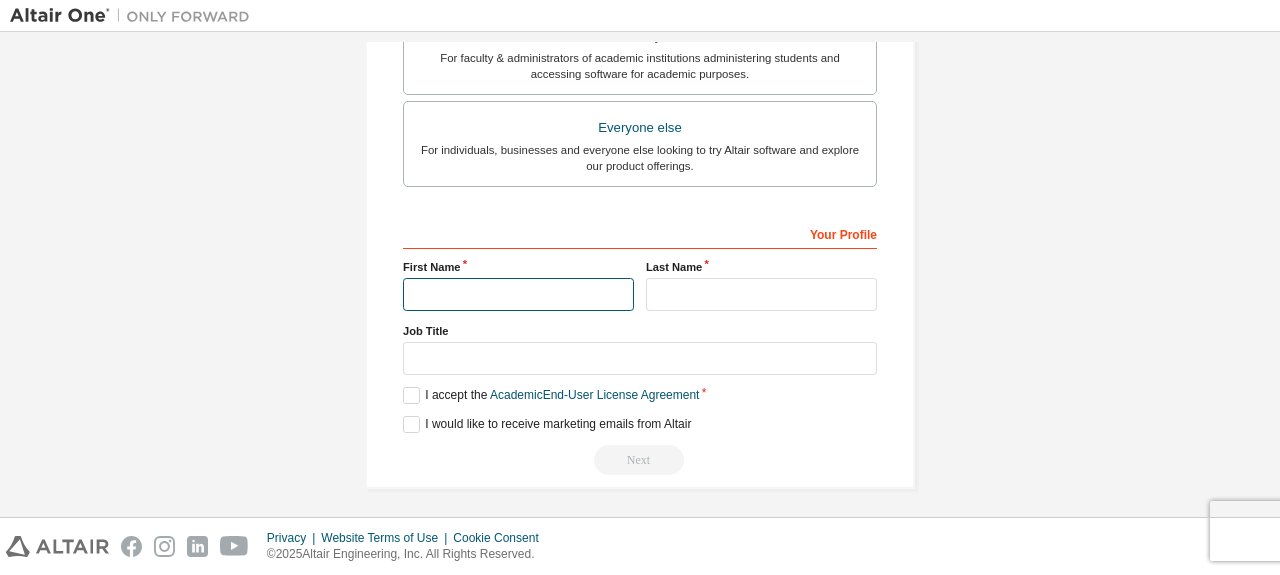 click at bounding box center (518, 294) 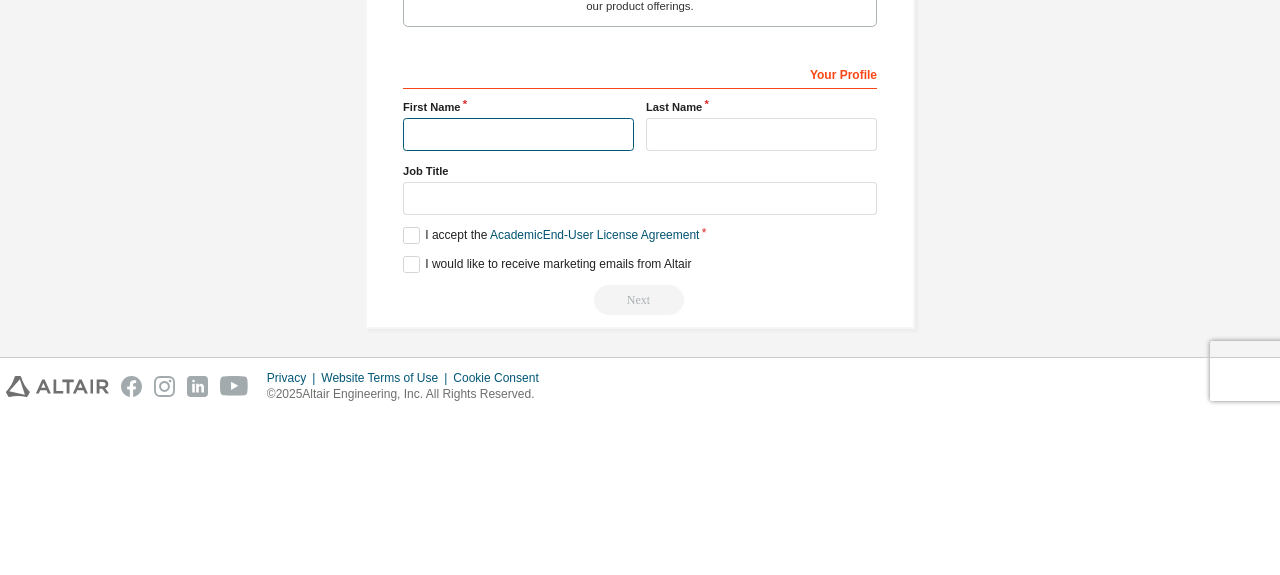 click at bounding box center [518, 294] 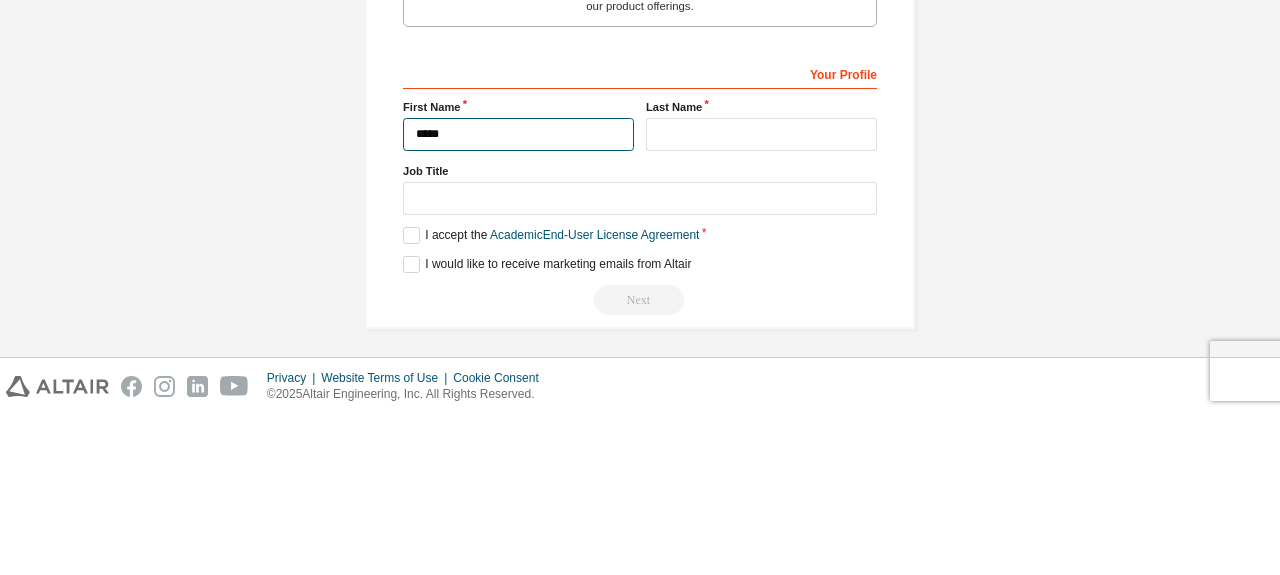 click on "*****" at bounding box center [518, 294] 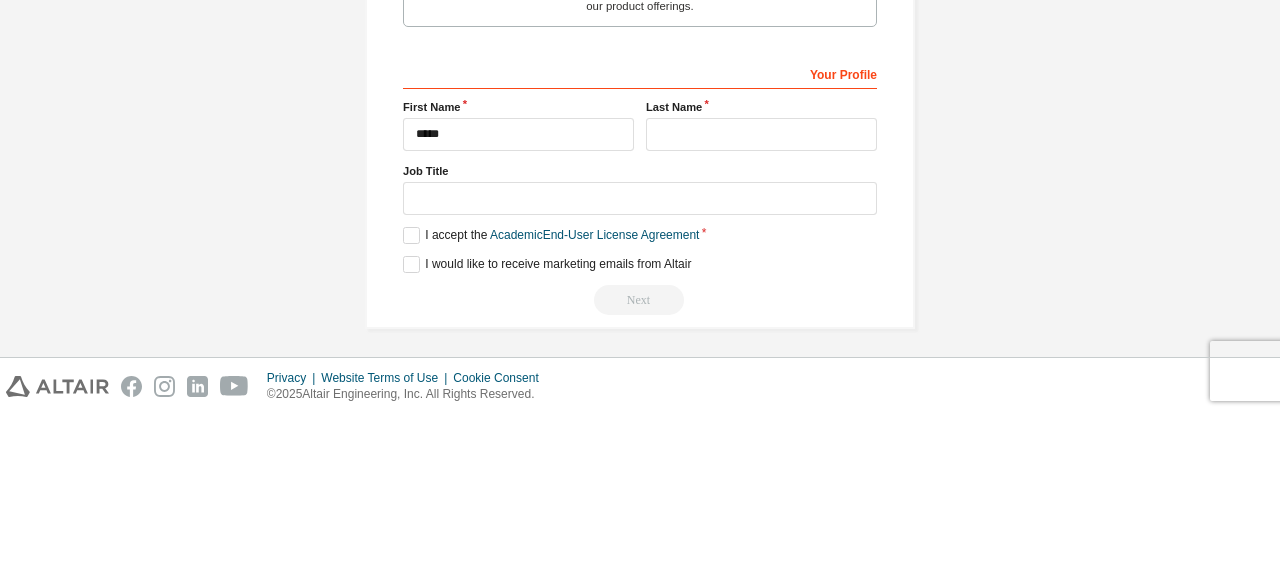 click on "Job Title" at bounding box center (640, 331) 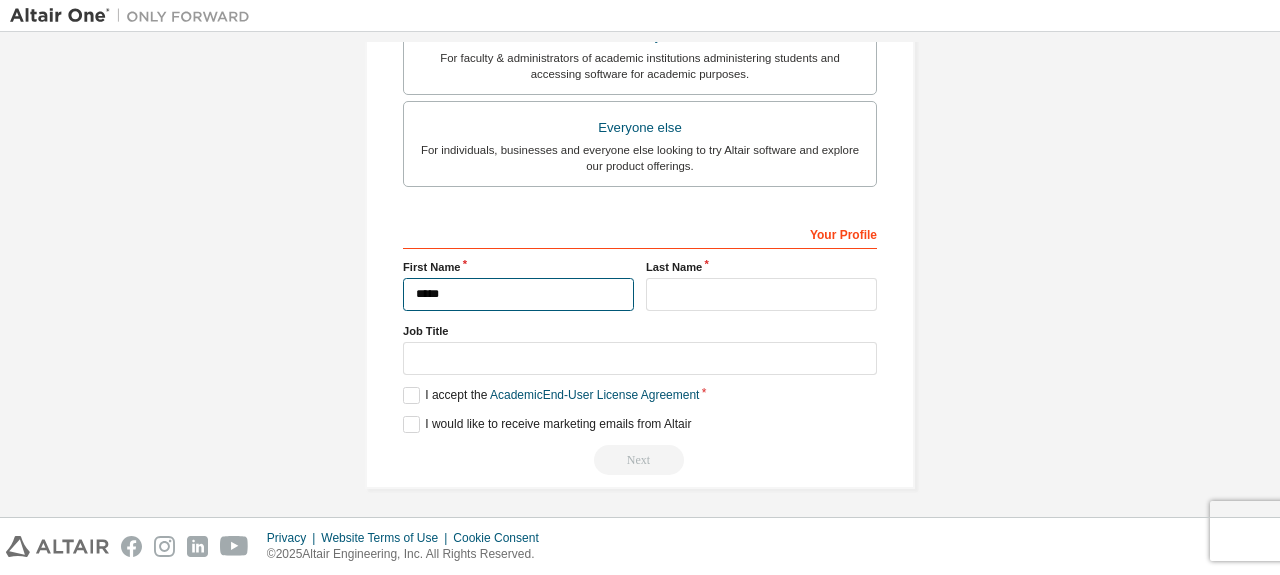 click on "*****" at bounding box center [518, 294] 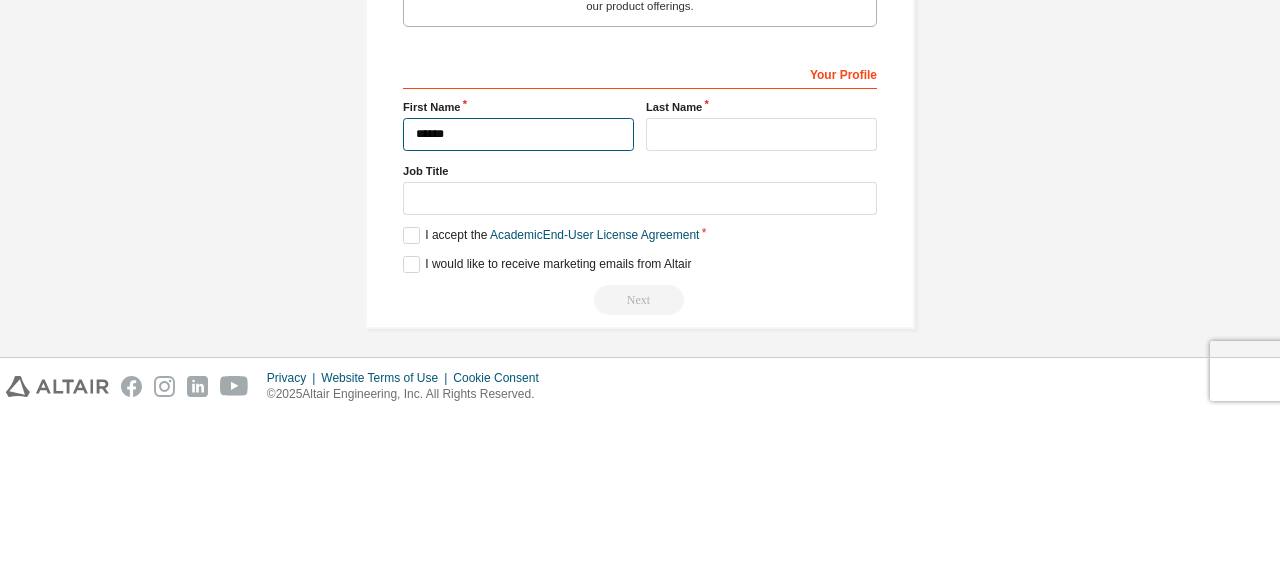 type on "*****" 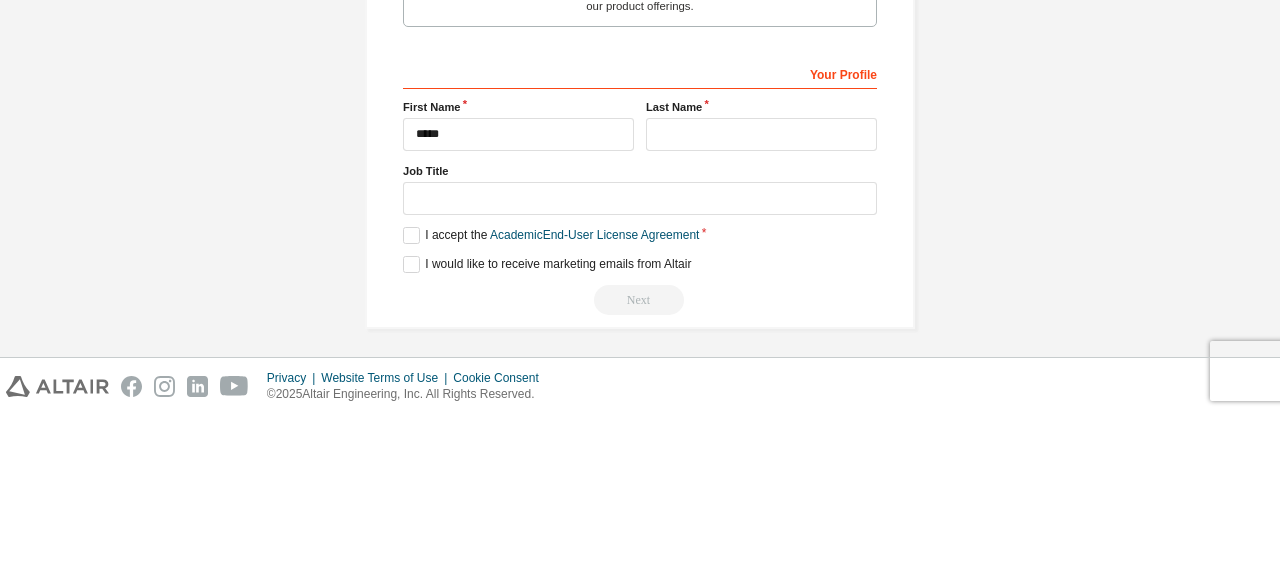click on "Last Name" at bounding box center (761, 267) 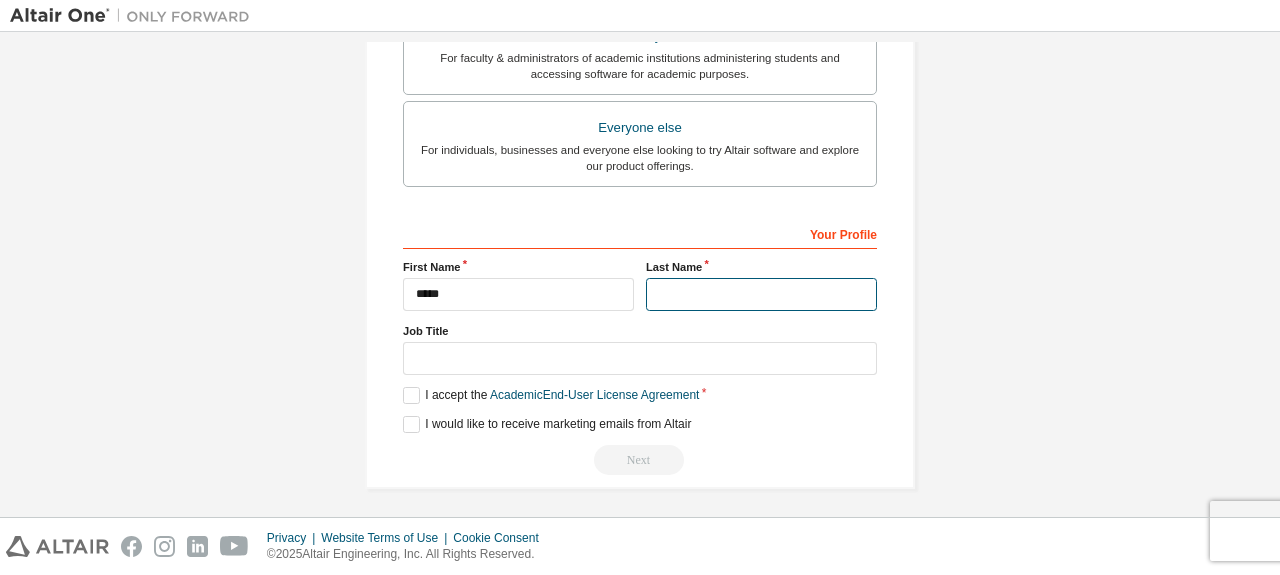 click at bounding box center (761, 294) 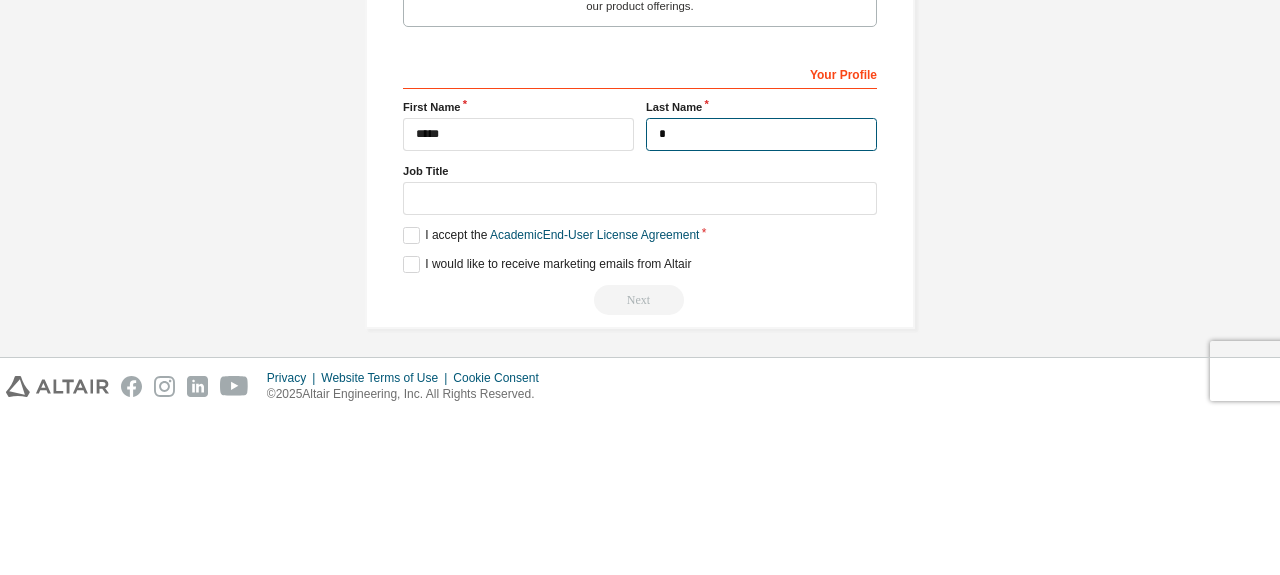type on "*******" 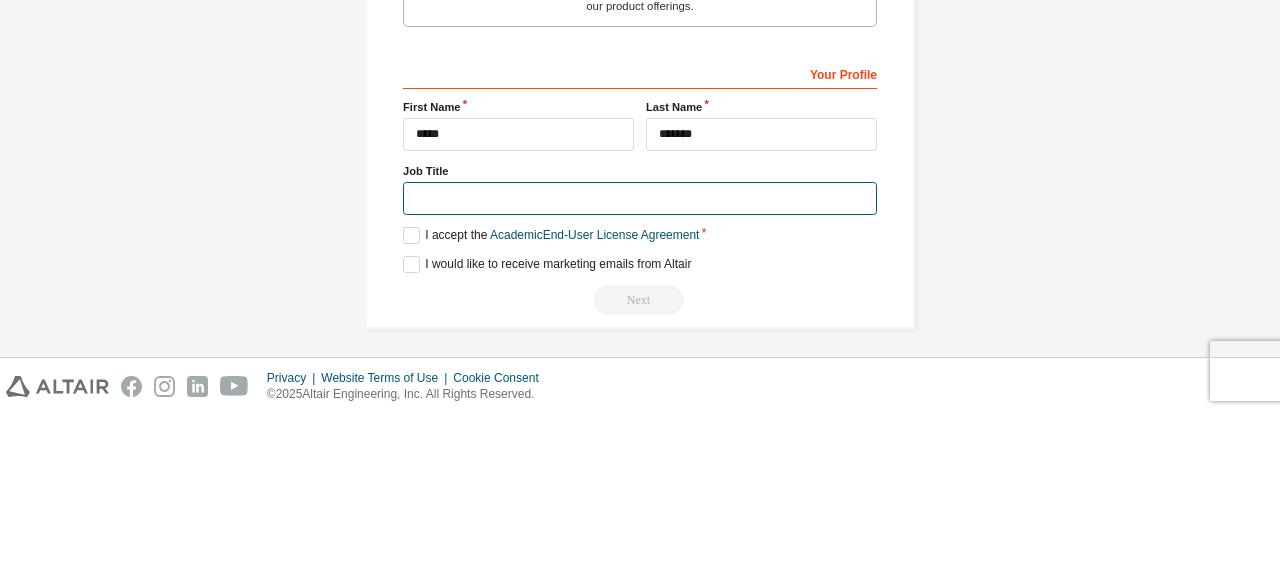 click at bounding box center [640, 358] 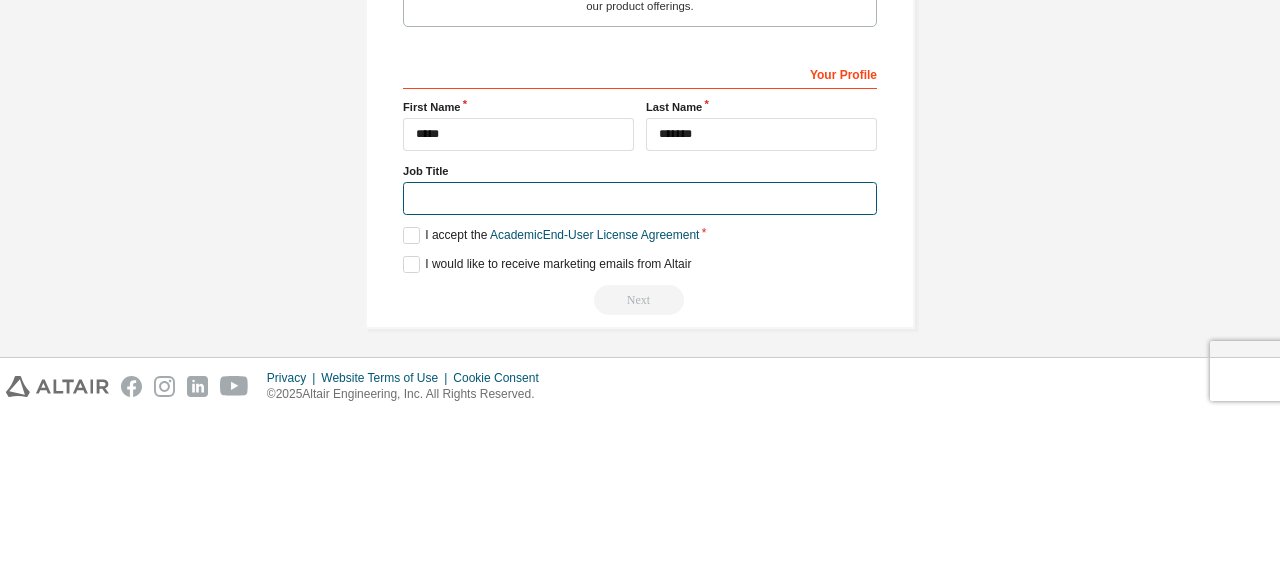 type on "*******" 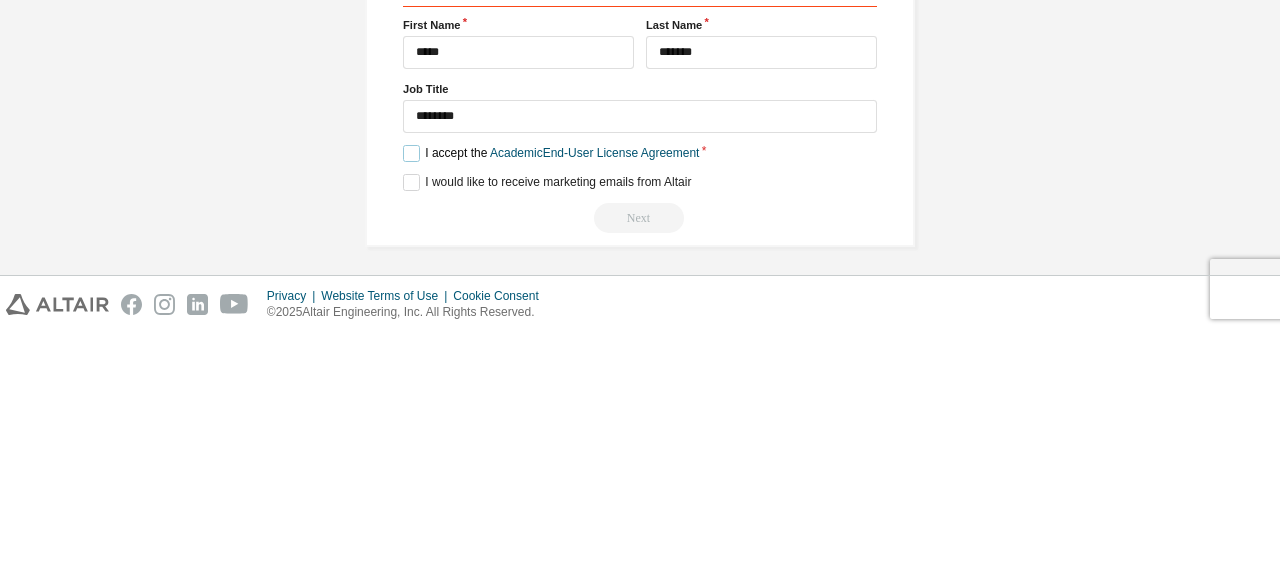 click on "I accept the   Academic   End-User License Agreement" at bounding box center [551, 395] 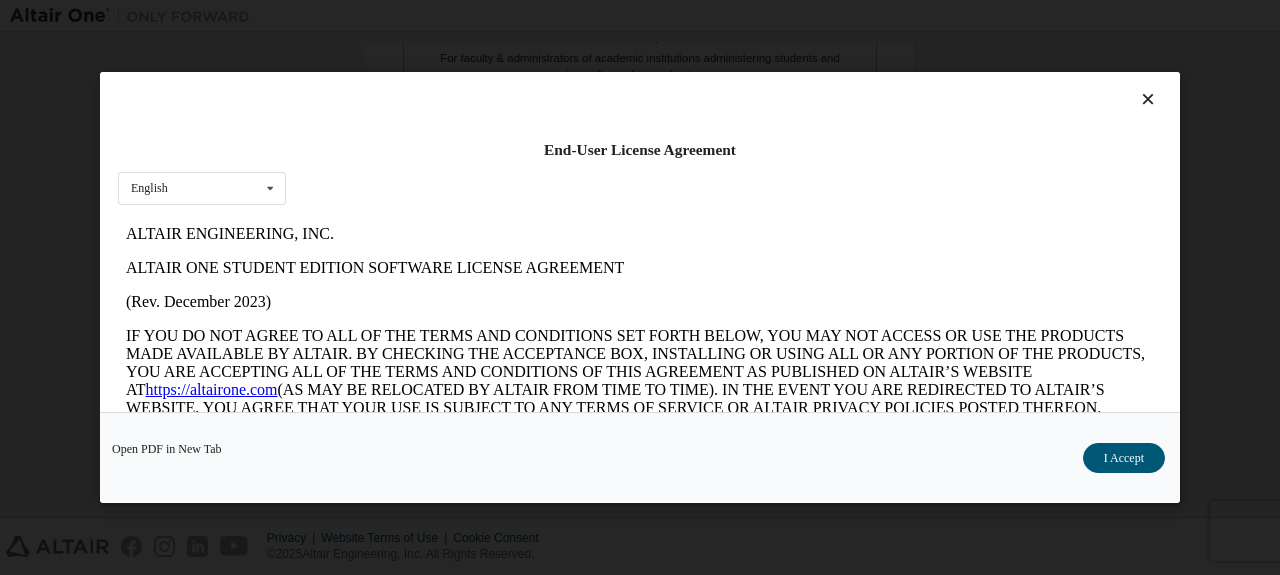 scroll, scrollTop: 0, scrollLeft: 0, axis: both 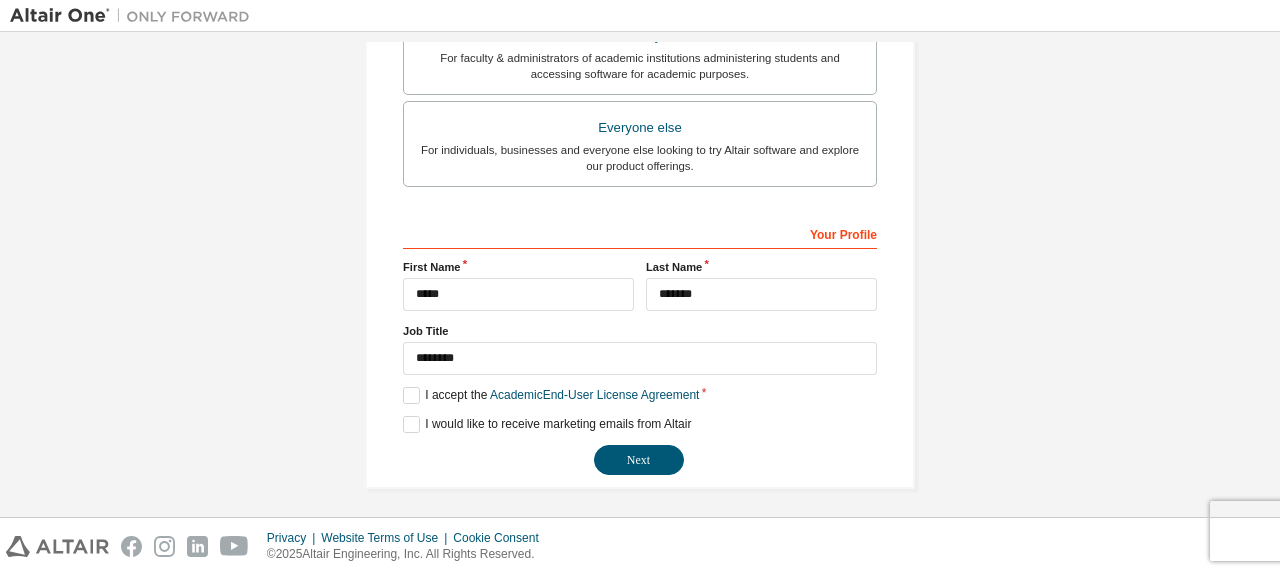 click on "Next" at bounding box center (639, 460) 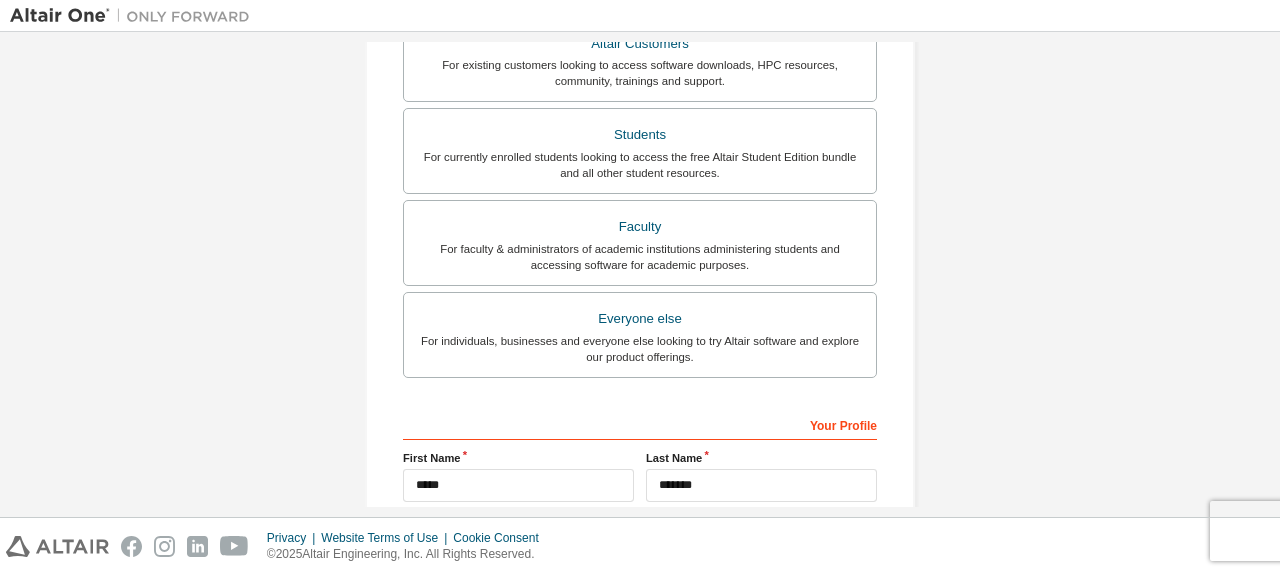 scroll, scrollTop: 0, scrollLeft: 0, axis: both 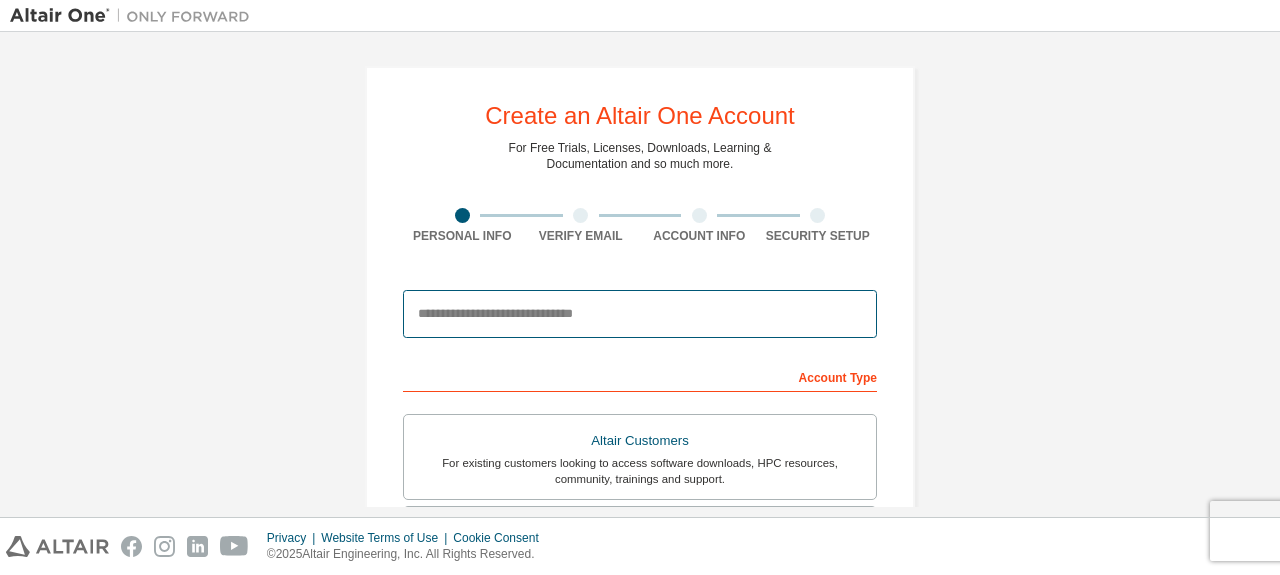 click at bounding box center (640, 314) 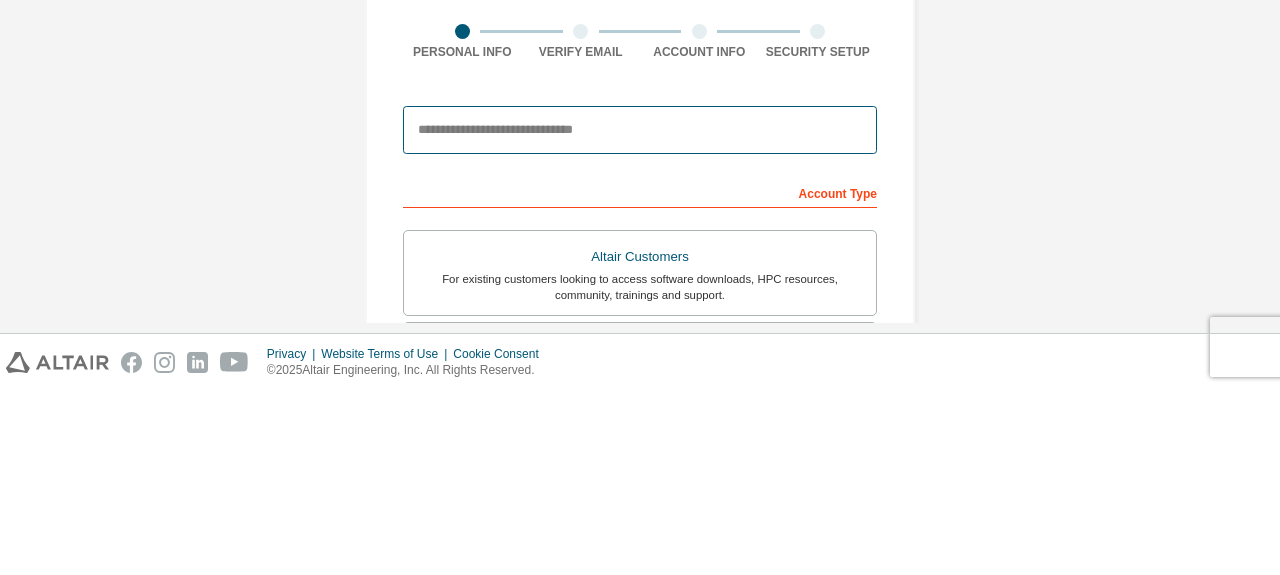 click at bounding box center [640, 314] 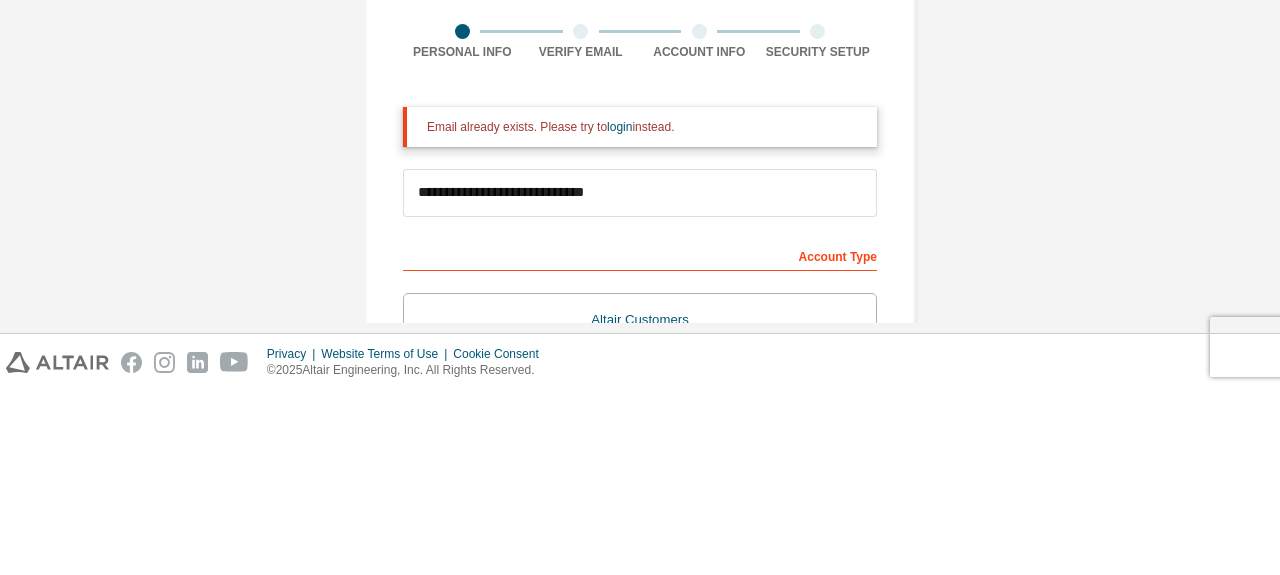 click on "login" at bounding box center (619, 311) 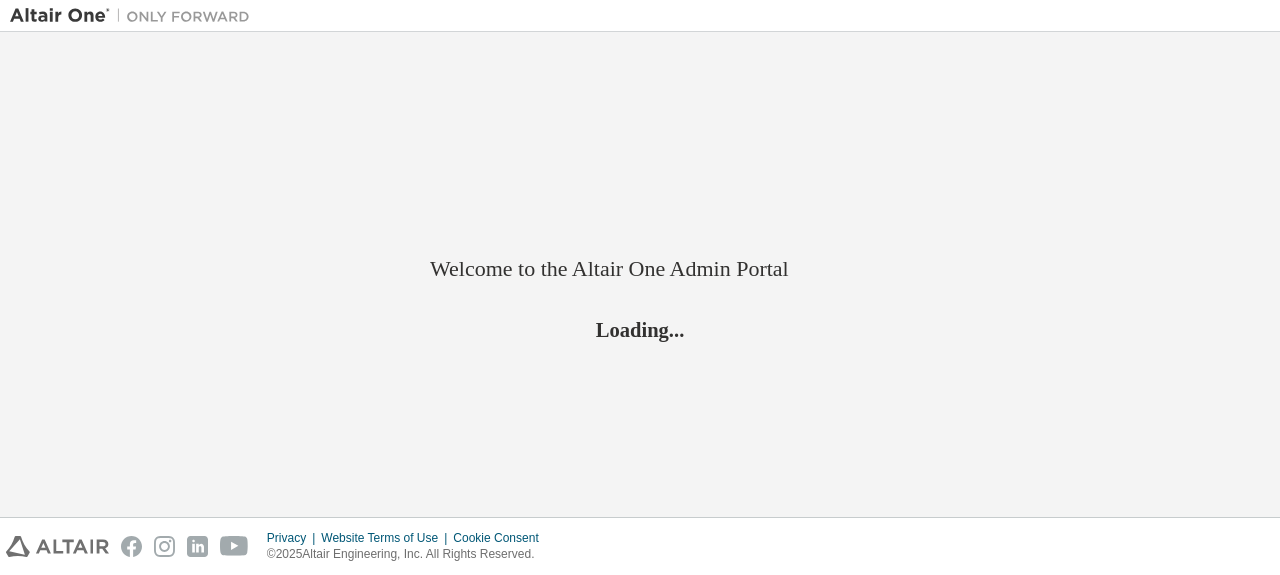 scroll, scrollTop: 0, scrollLeft: 0, axis: both 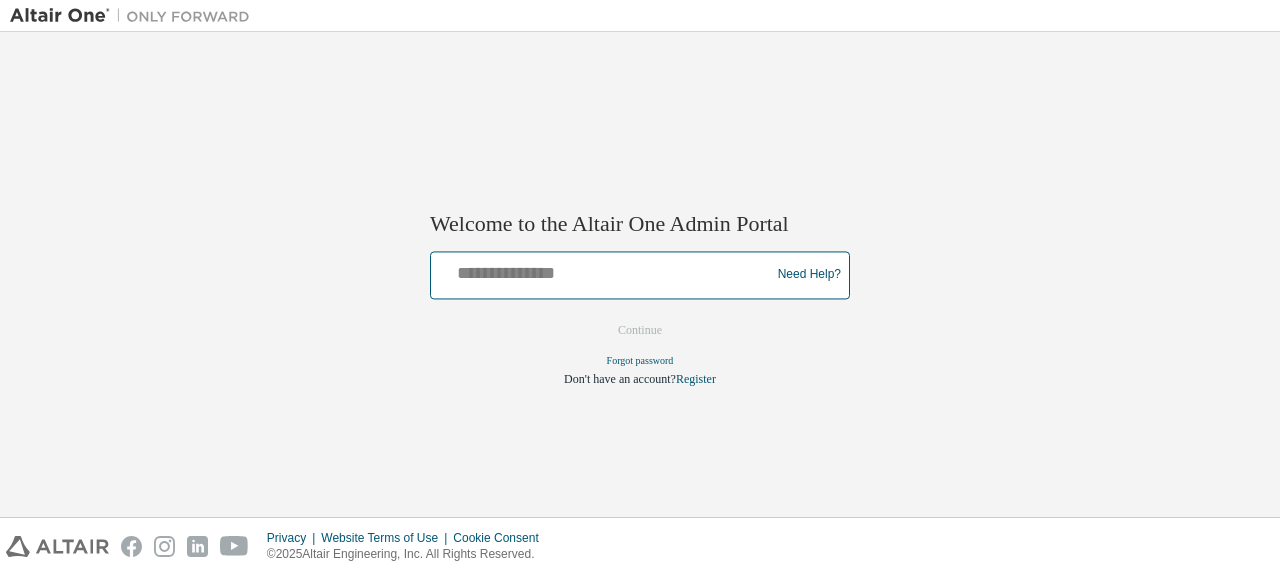 click at bounding box center [603, 270] 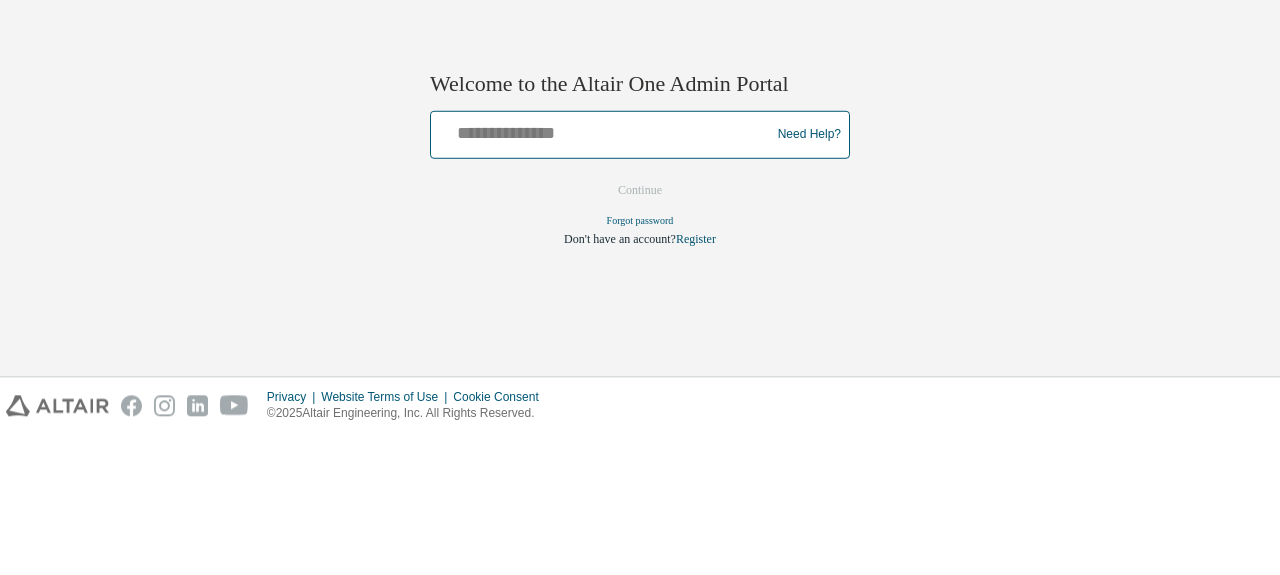 click at bounding box center [603, 270] 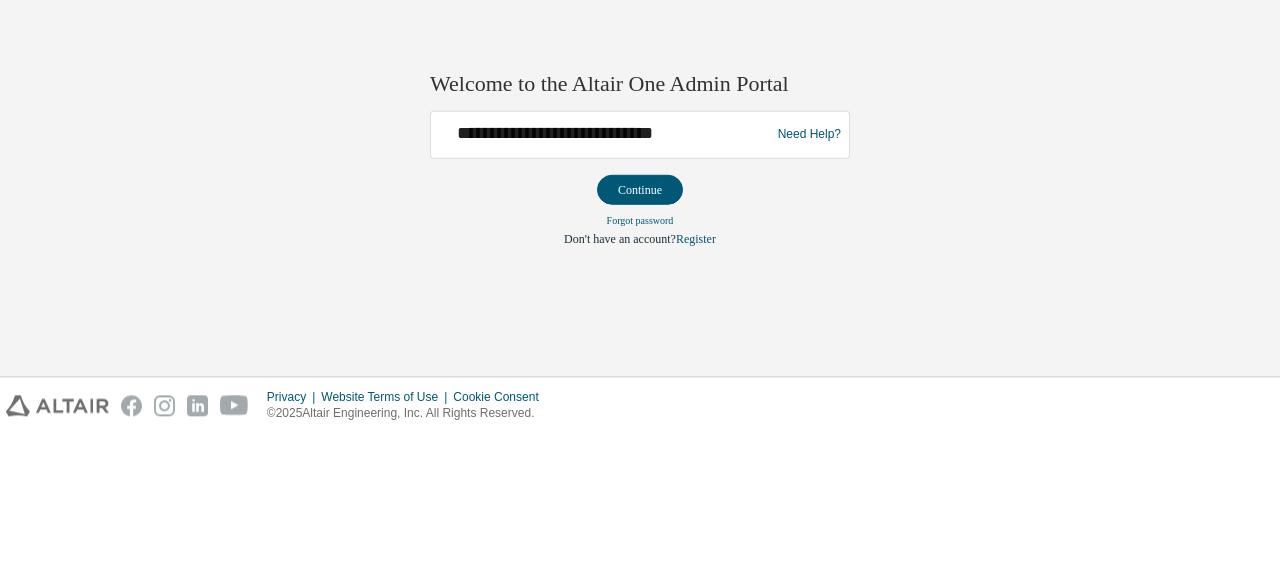 click on "Continue" at bounding box center [640, 330] 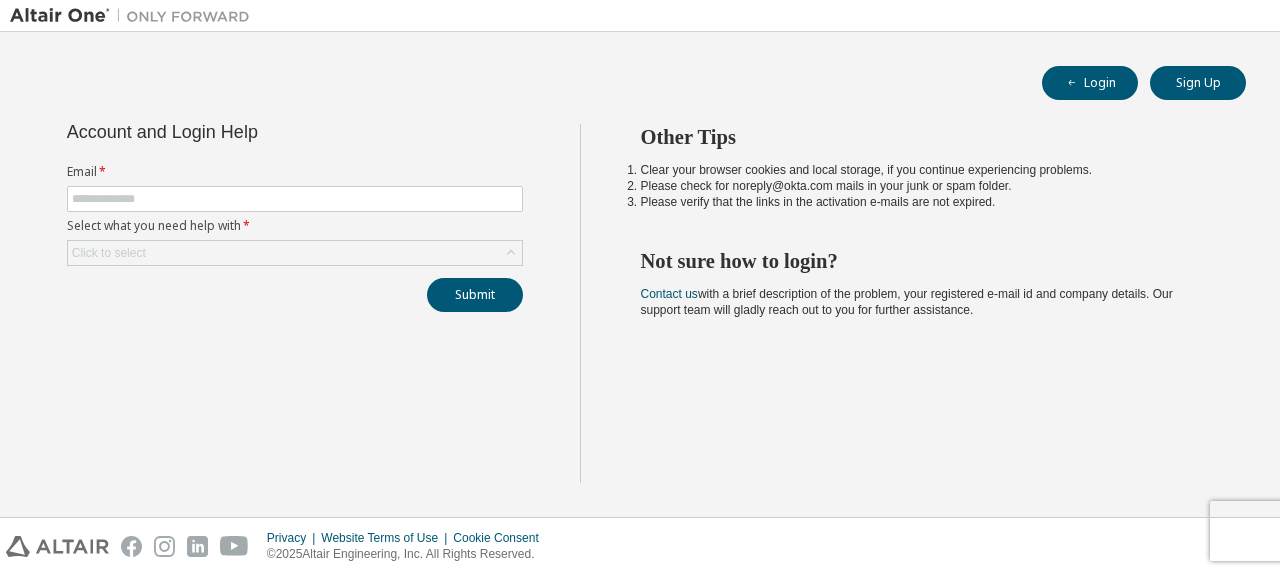 scroll, scrollTop: 0, scrollLeft: 0, axis: both 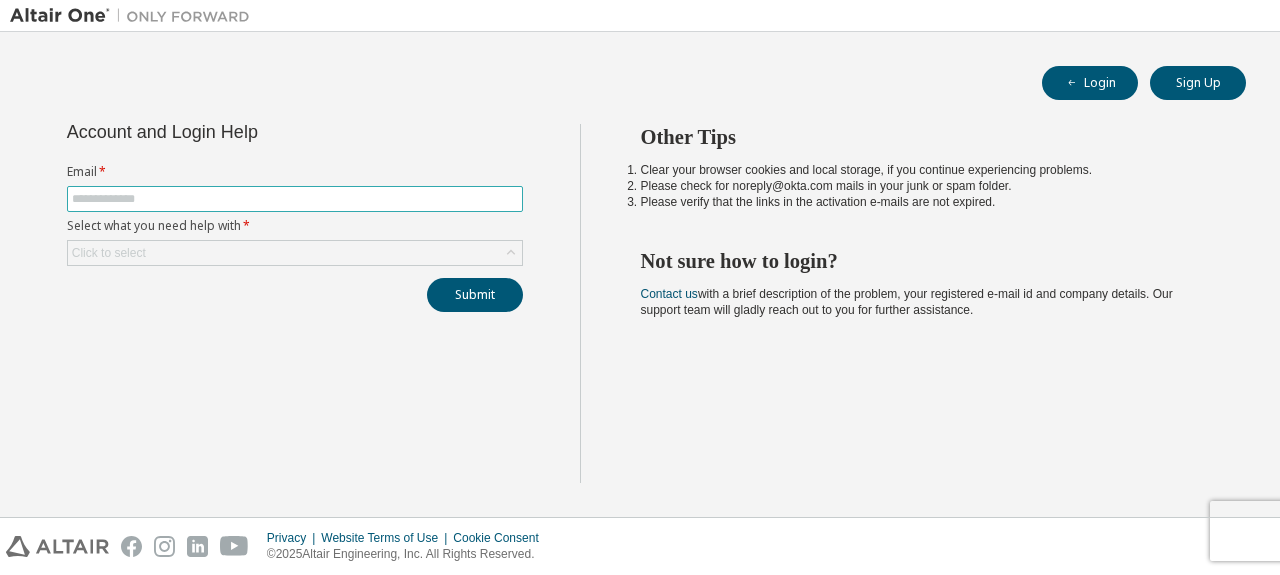 click at bounding box center (295, 199) 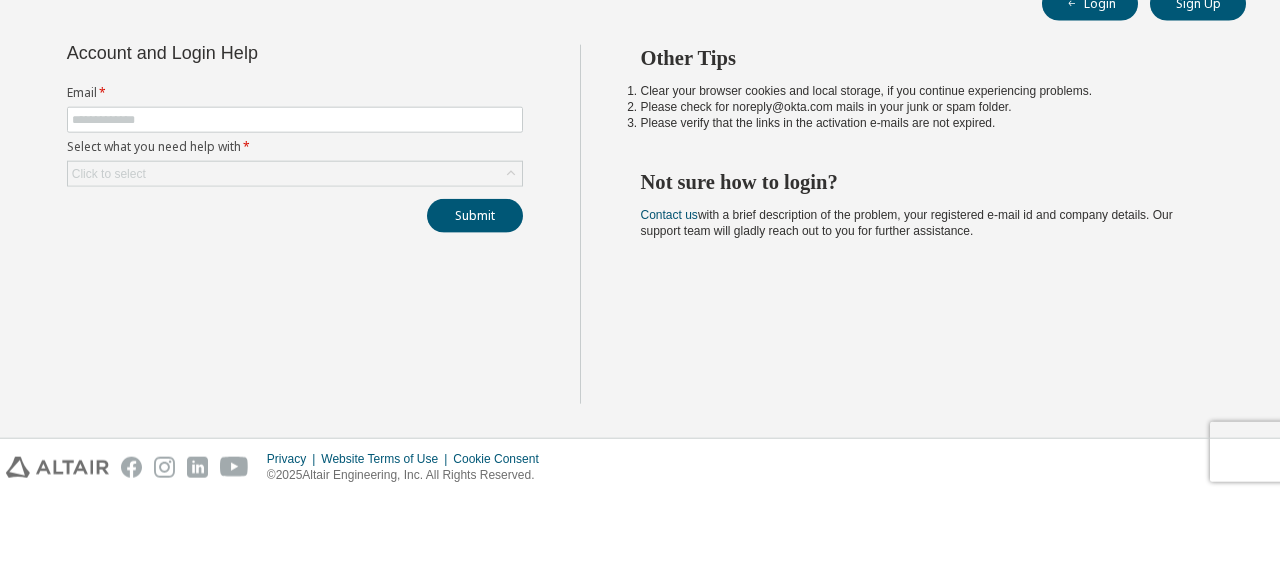 click on "Select what you need help with *" at bounding box center [295, 226] 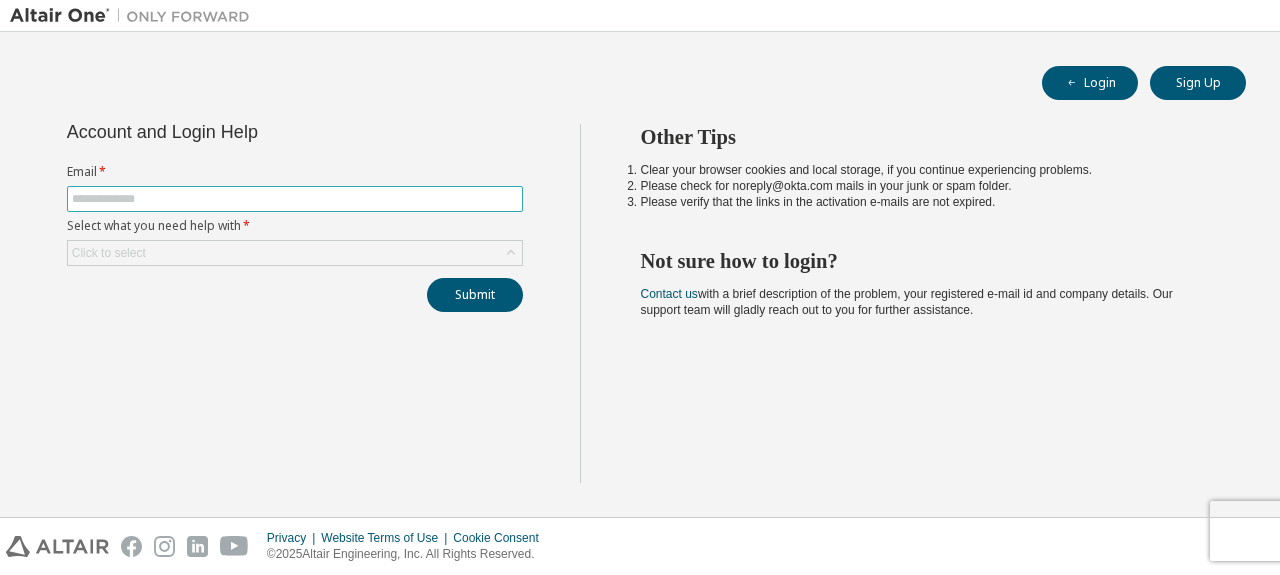 click at bounding box center (295, 199) 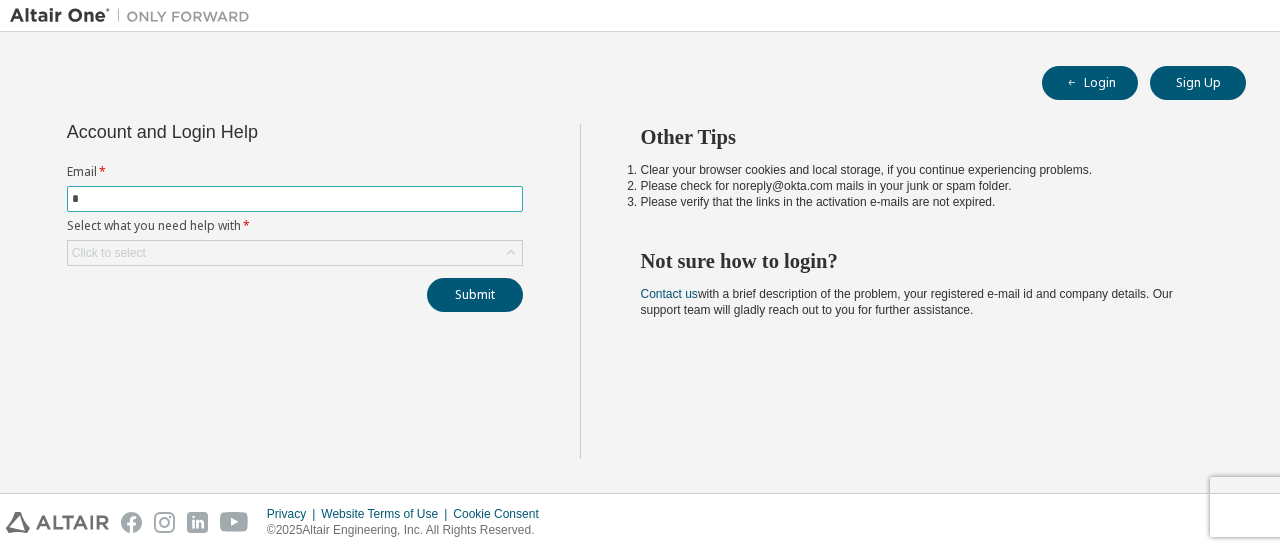 click on "*" at bounding box center (295, 199) 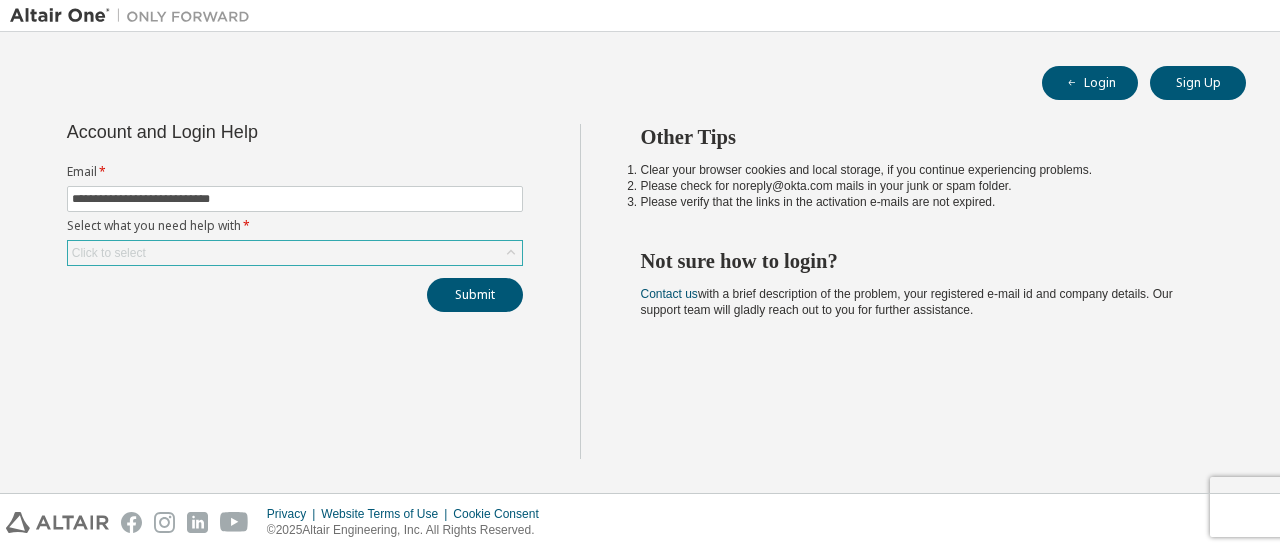 click on "Click to select" at bounding box center (295, 253) 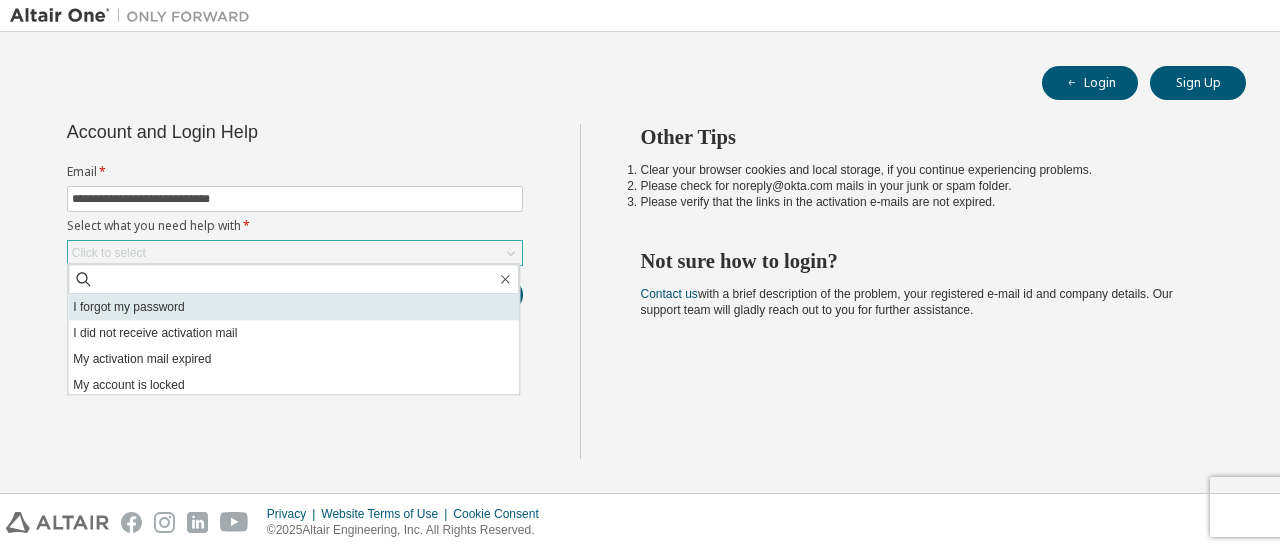 click on "I forgot my password" at bounding box center [293, 307] 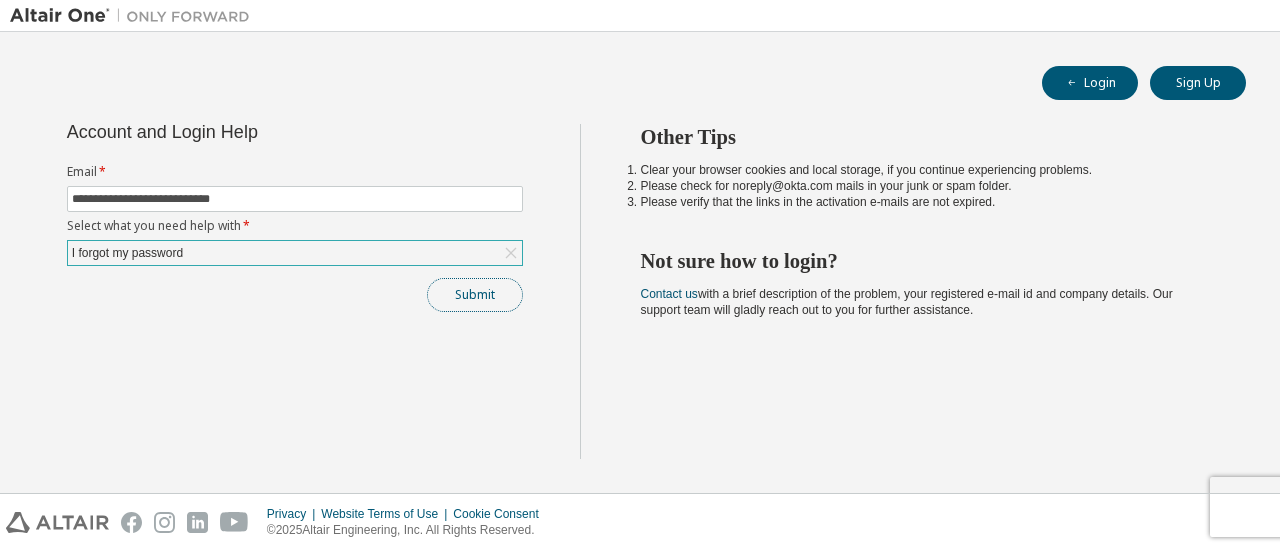 click on "Submit" at bounding box center (475, 295) 